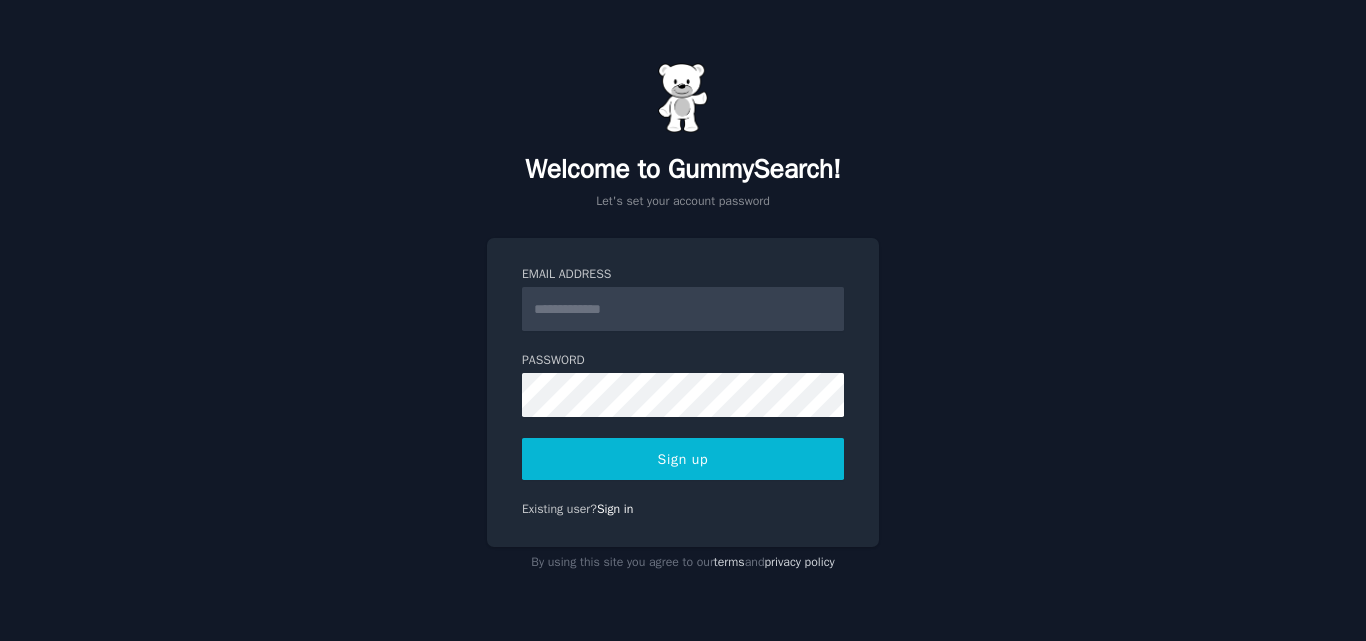 scroll, scrollTop: 0, scrollLeft: 0, axis: both 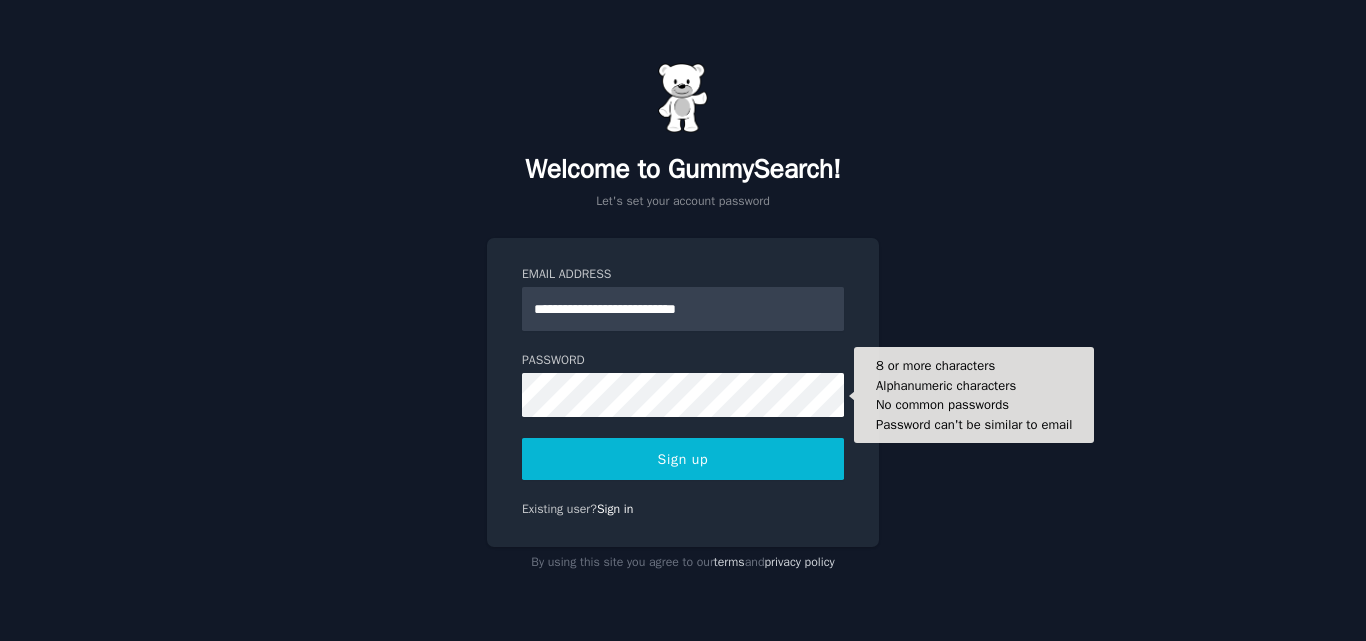 type on "**********" 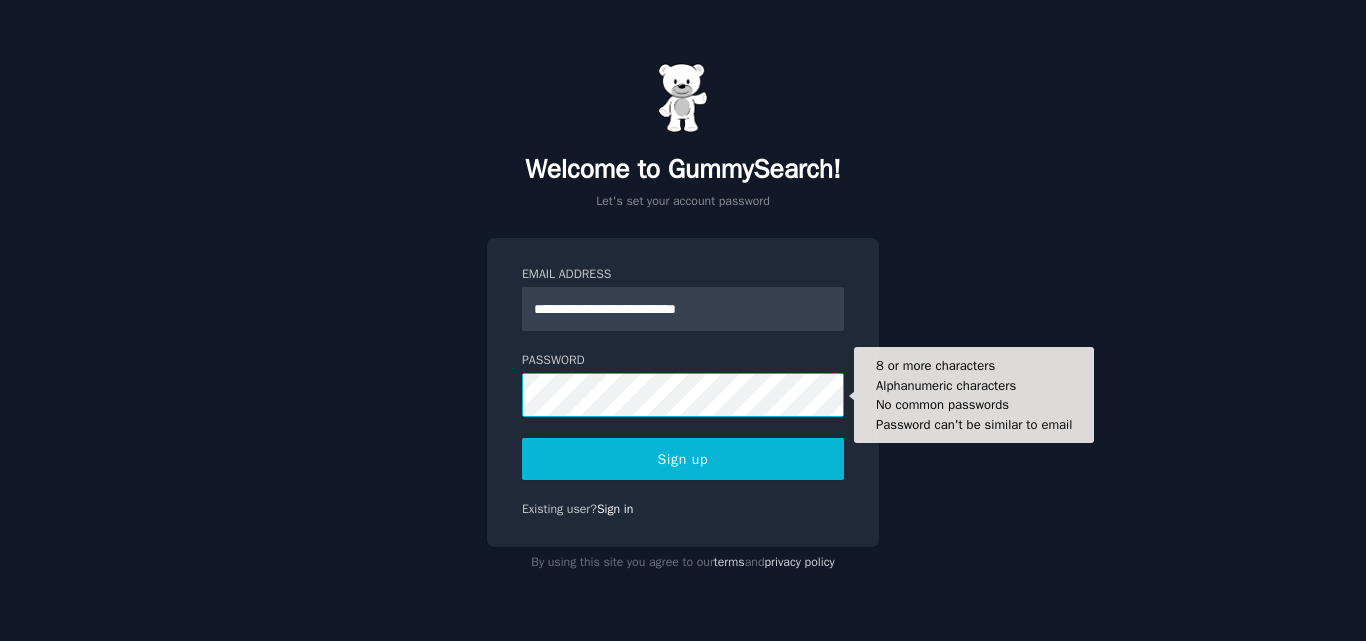 click on "Sign up" at bounding box center [683, 459] 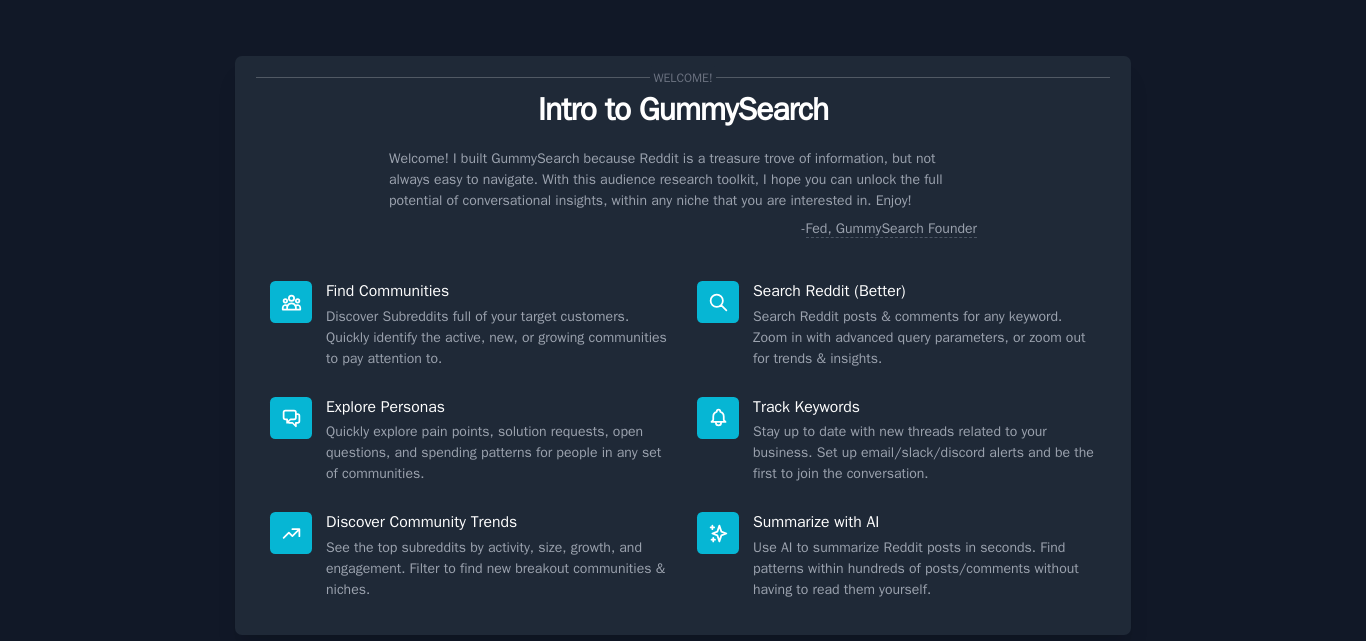 scroll, scrollTop: 0, scrollLeft: 0, axis: both 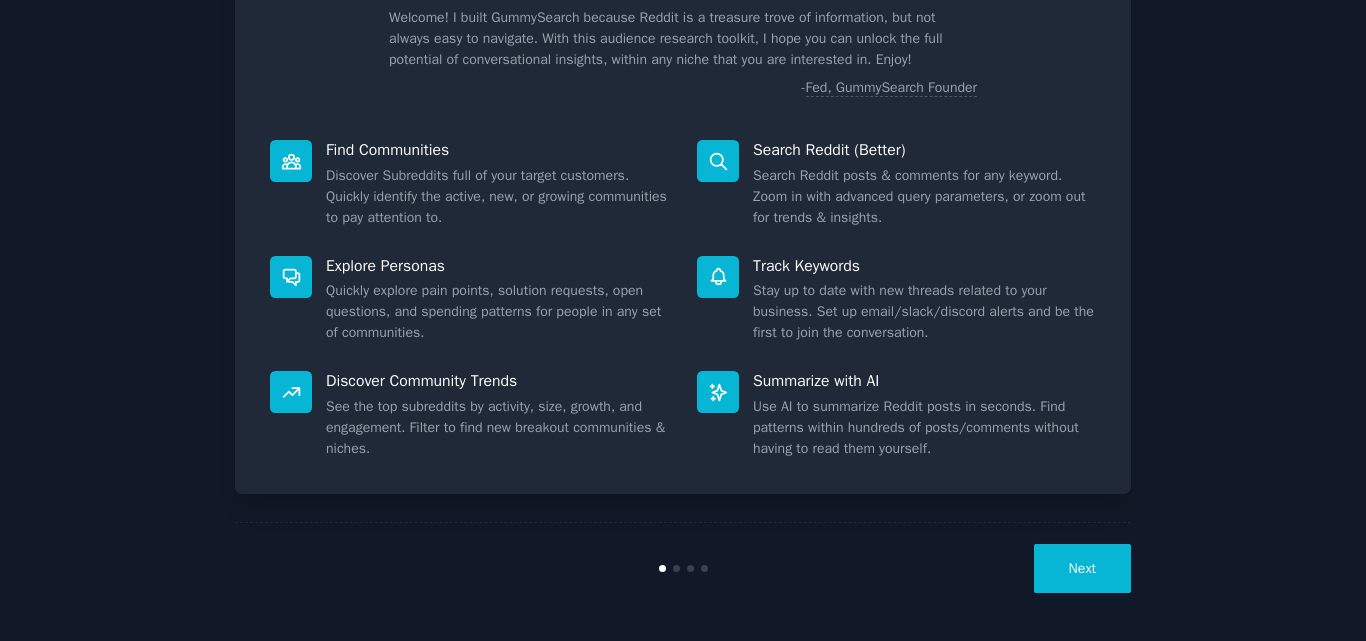 click on "Next" at bounding box center (1082, 568) 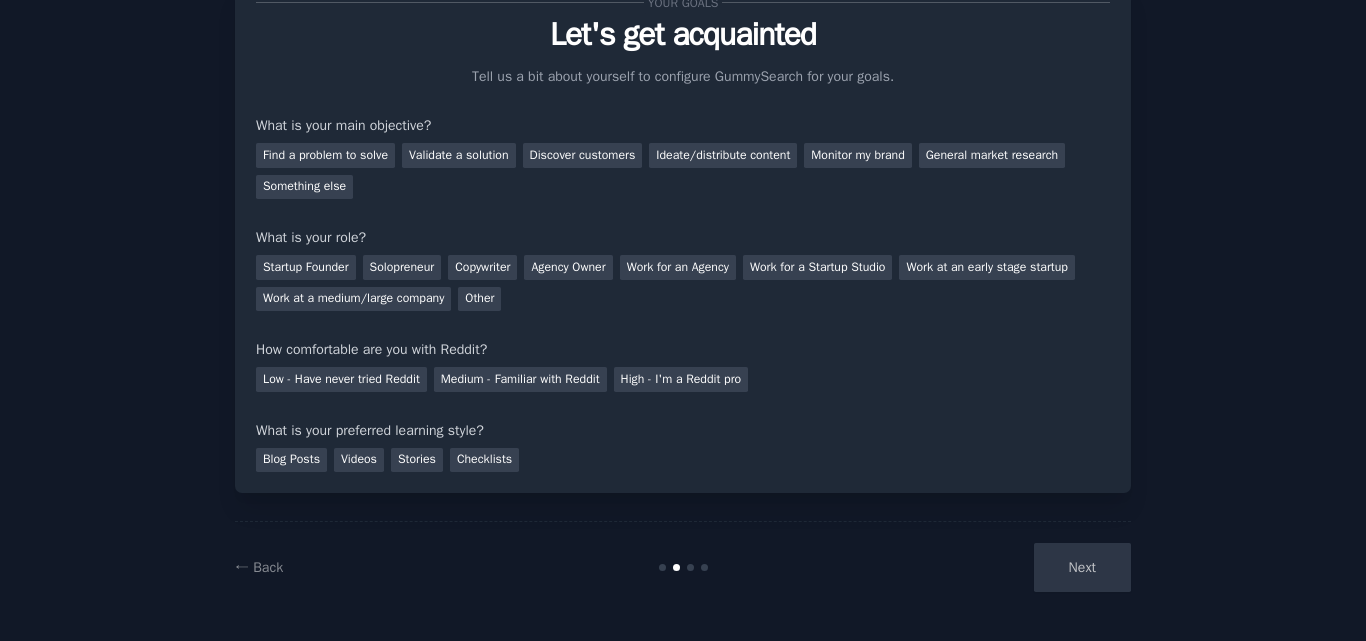 scroll, scrollTop: 75, scrollLeft: 0, axis: vertical 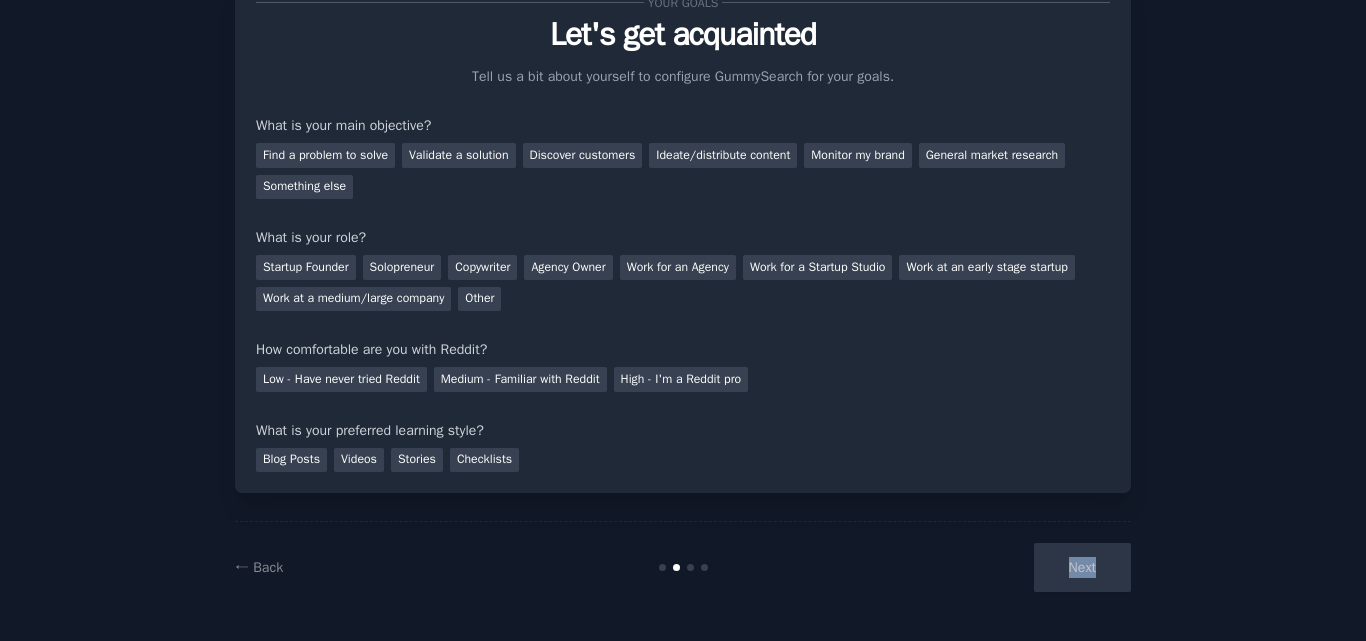 click on "Next" at bounding box center (981, 567) 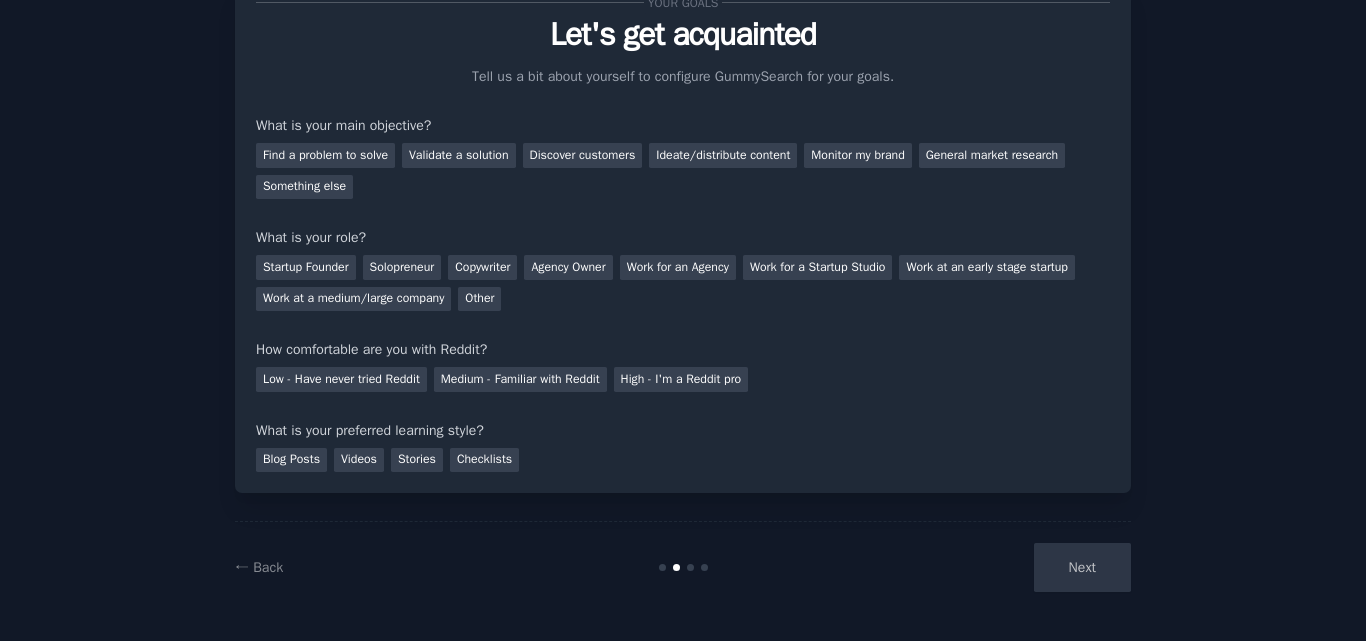 click on "← Back Next" at bounding box center [683, 567] 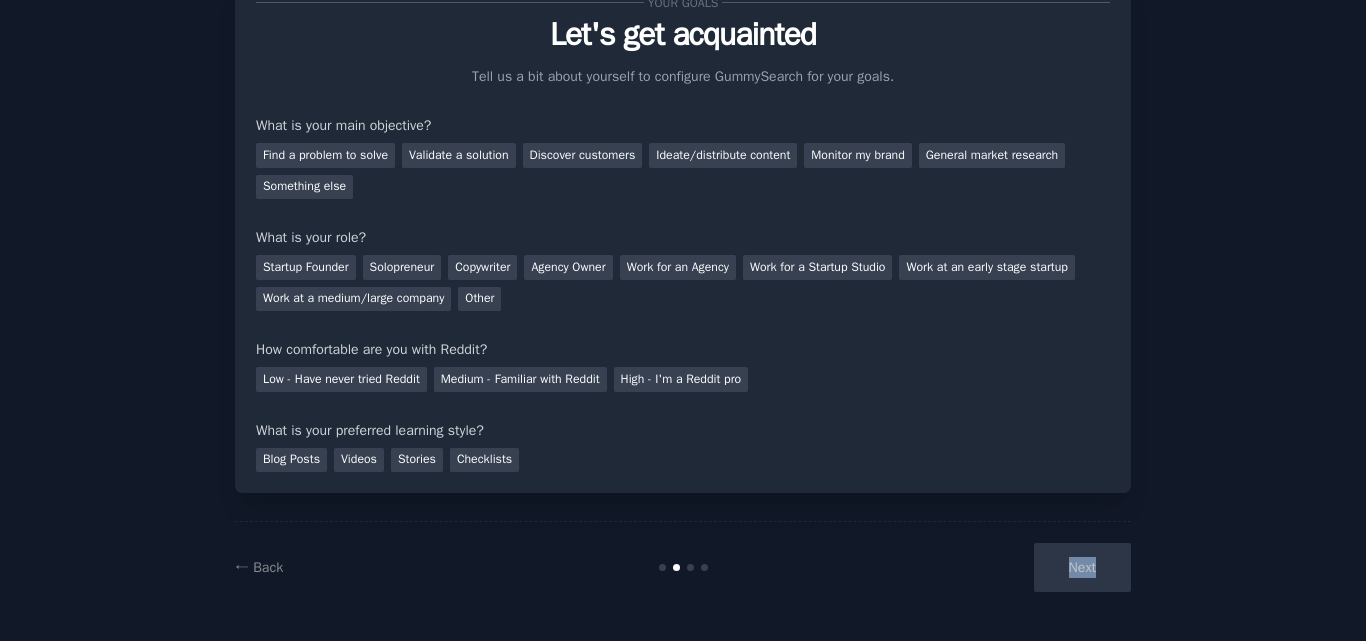 click on "Next" at bounding box center [981, 567] 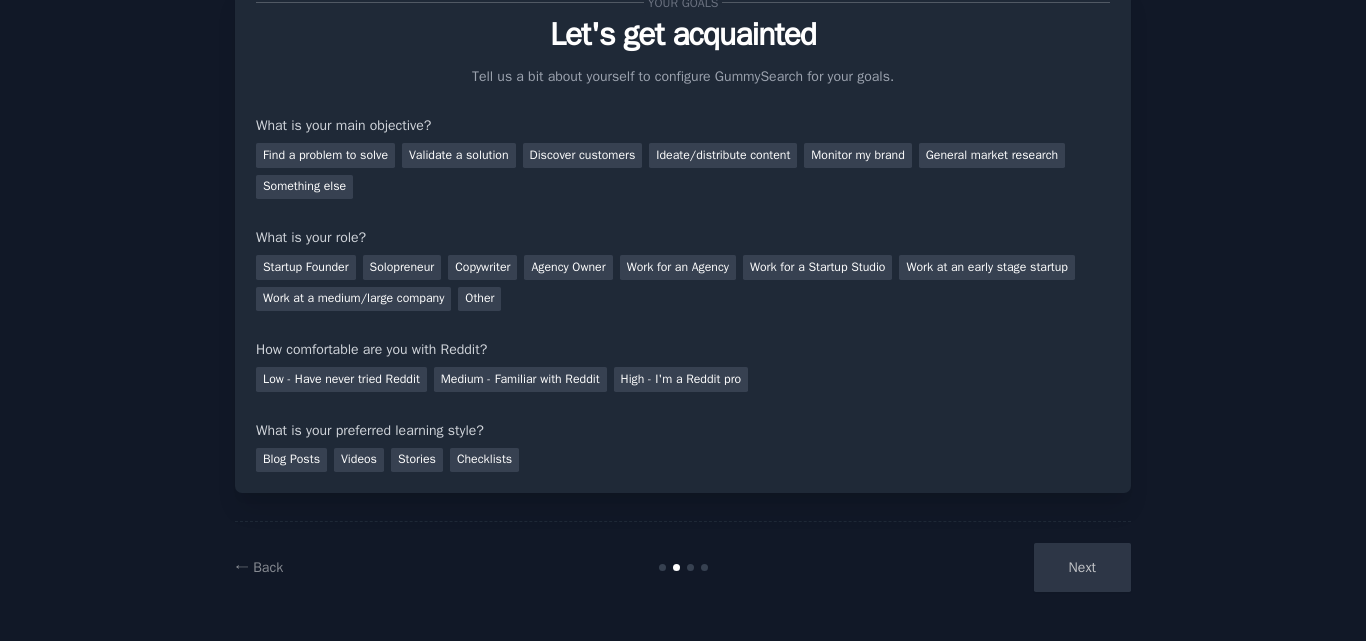 click on "Your goals Let's get acquainted Tell us a bit about yourself to configure GummySearch for your goals. What is your main objective? Find a problem to solve Validate a solution Discover customers Ideate/distribute content Monitor my brand General market research Something else What is your role? Startup Founder Solopreneur Copywriter Agency Owner Work for an Agency Work for a Startup Studio Work at an early stage startup Work at a medium/large company Other How comfortable are you with Reddit? Low - Have never tried Reddit Medium - Familiar with Reddit High - I'm a Reddit pro What is your preferred learning style? Blog Posts Videos Stories Checklists ← Back Next" at bounding box center [683, 283] 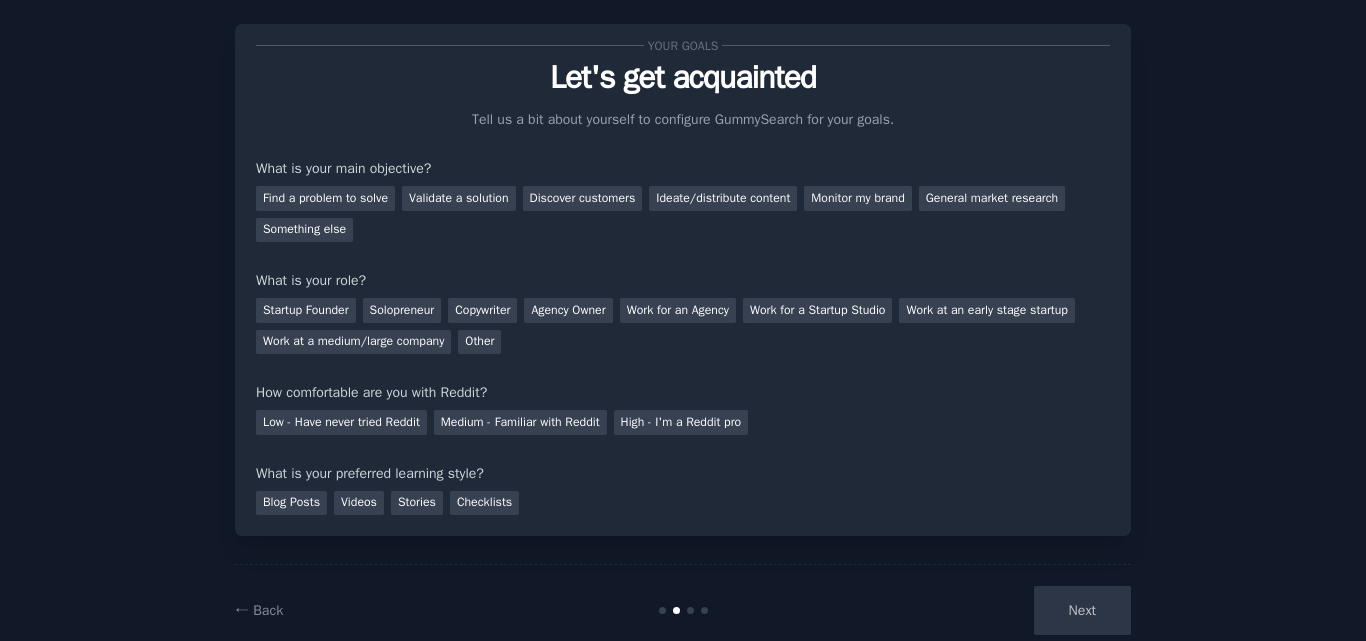 scroll, scrollTop: 75, scrollLeft: 0, axis: vertical 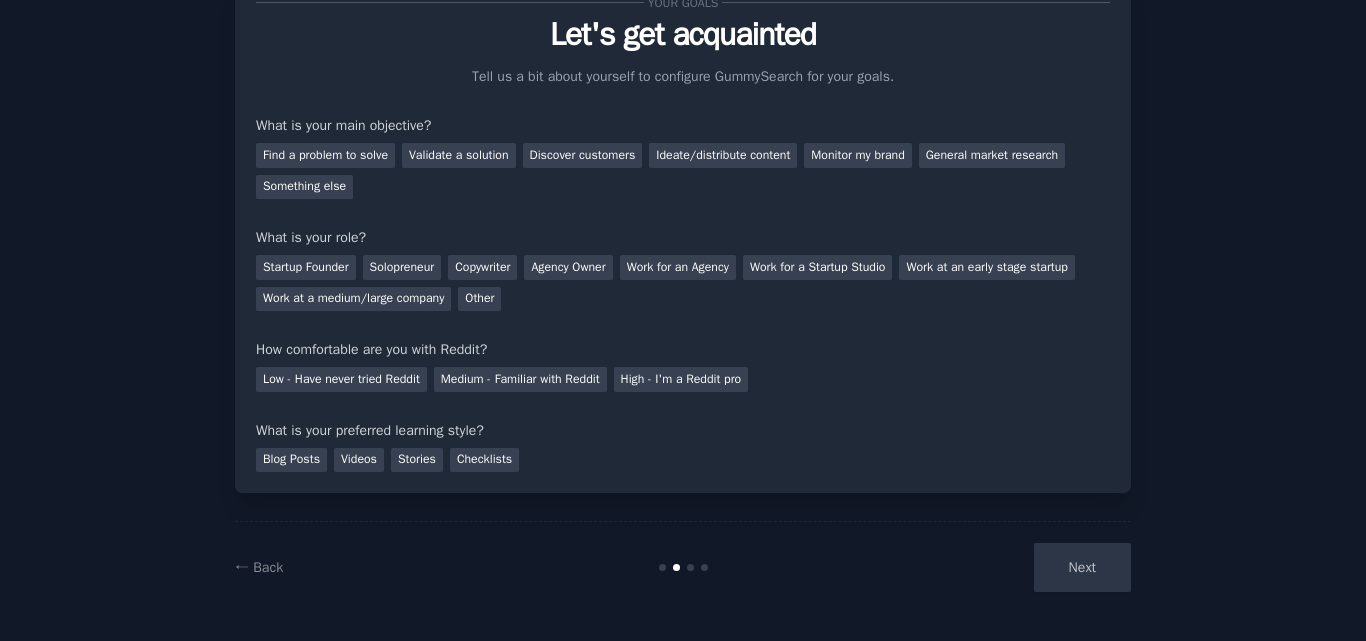 click on "Next" at bounding box center (981, 567) 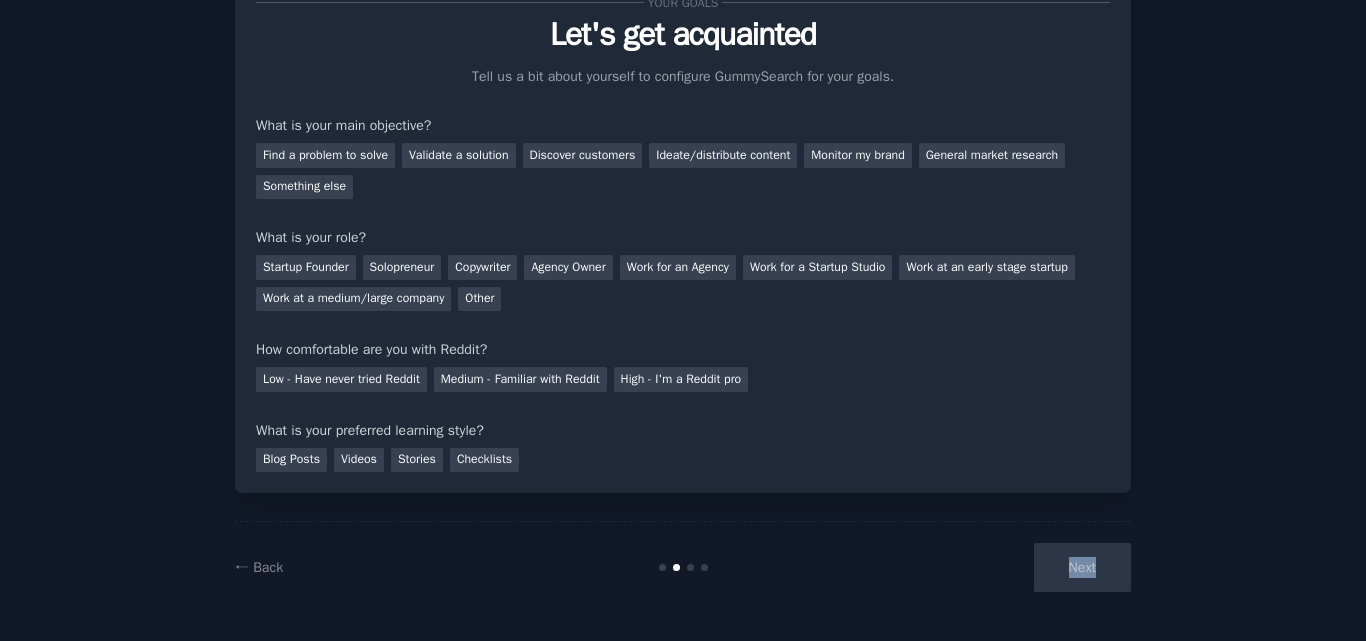 click on "Next" at bounding box center (981, 567) 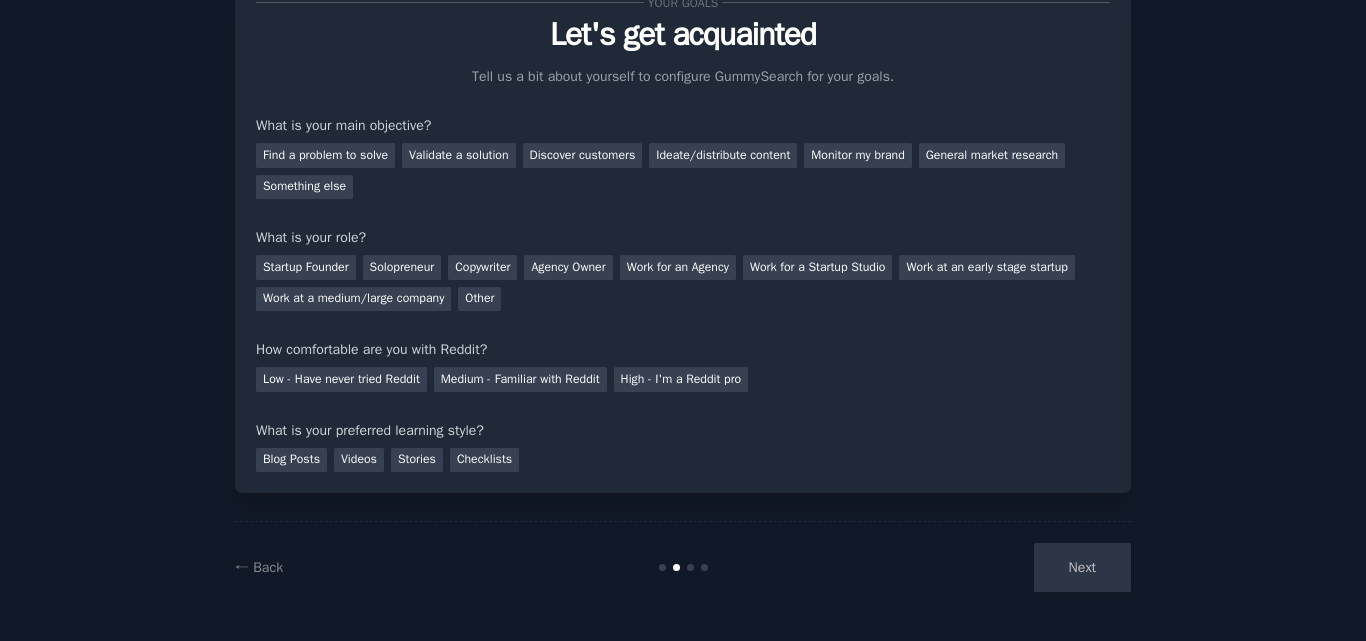 click on "Next" at bounding box center [981, 567] 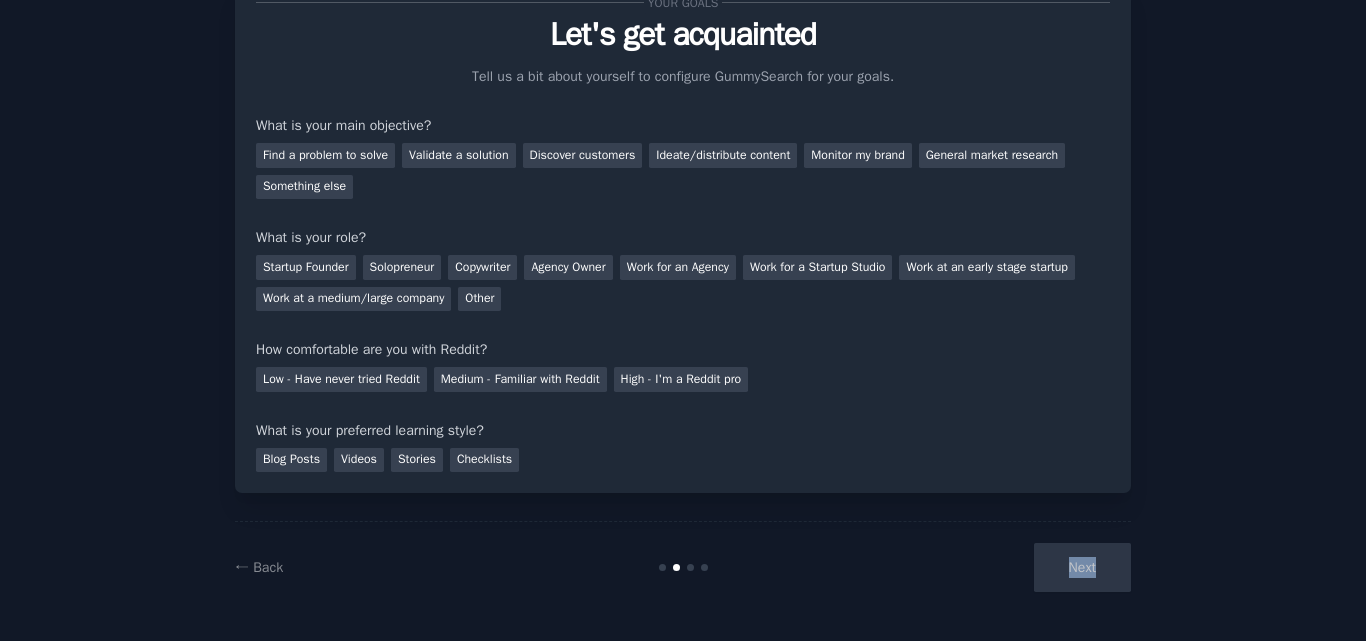 click on "Next" at bounding box center [981, 567] 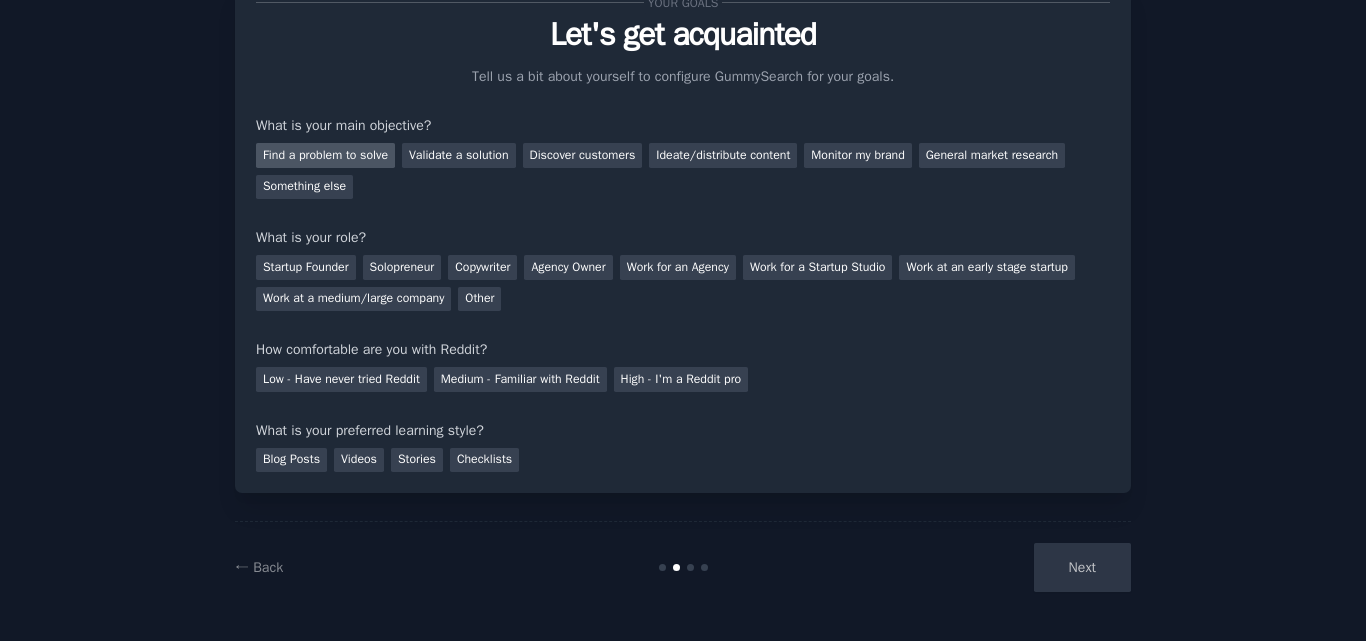 click on "Find a problem to solve" at bounding box center (325, 155) 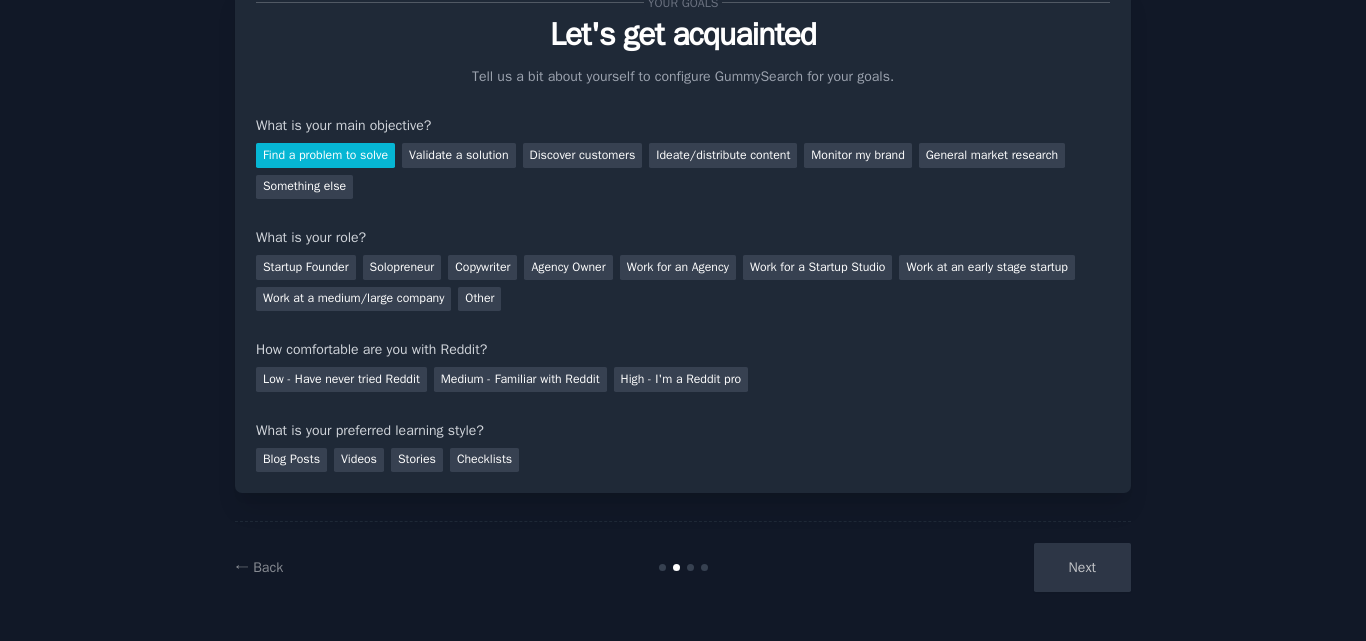 click on "Find a problem to solve Validate a solution Discover customers Ideate/distribute content Monitor my brand General market research Something else" at bounding box center [683, 167] 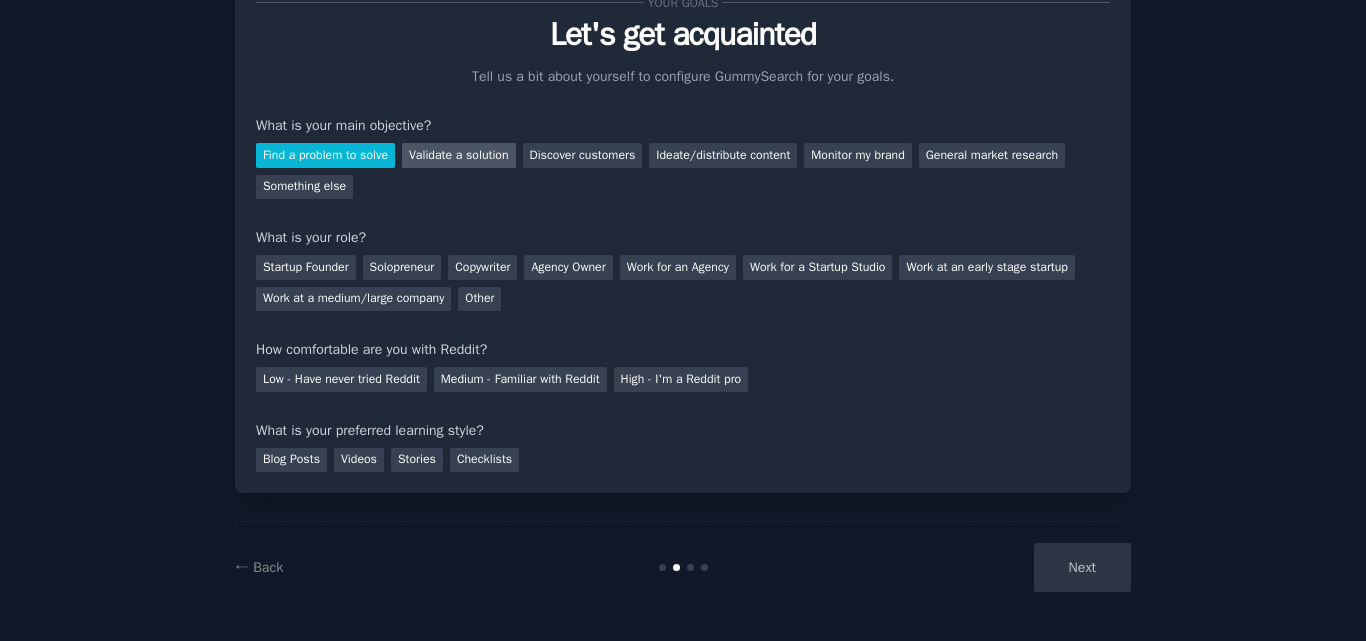 click on "Validate a solution" at bounding box center [459, 155] 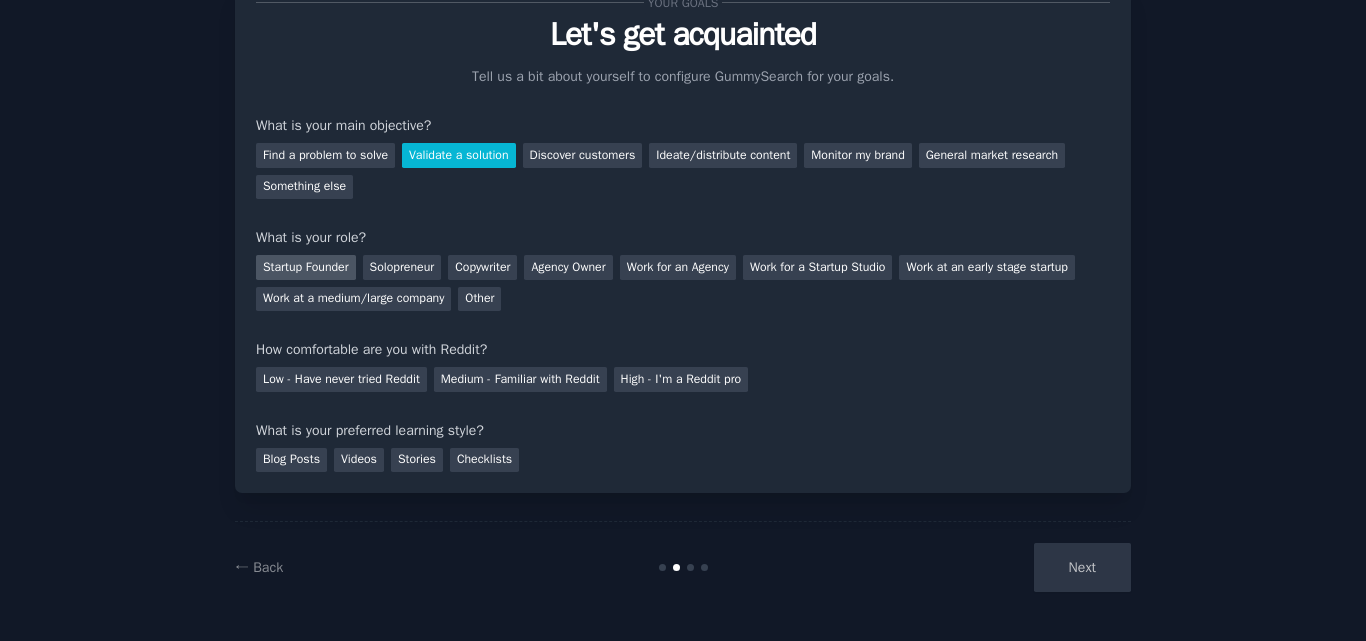 click on "Startup Founder" at bounding box center (306, 267) 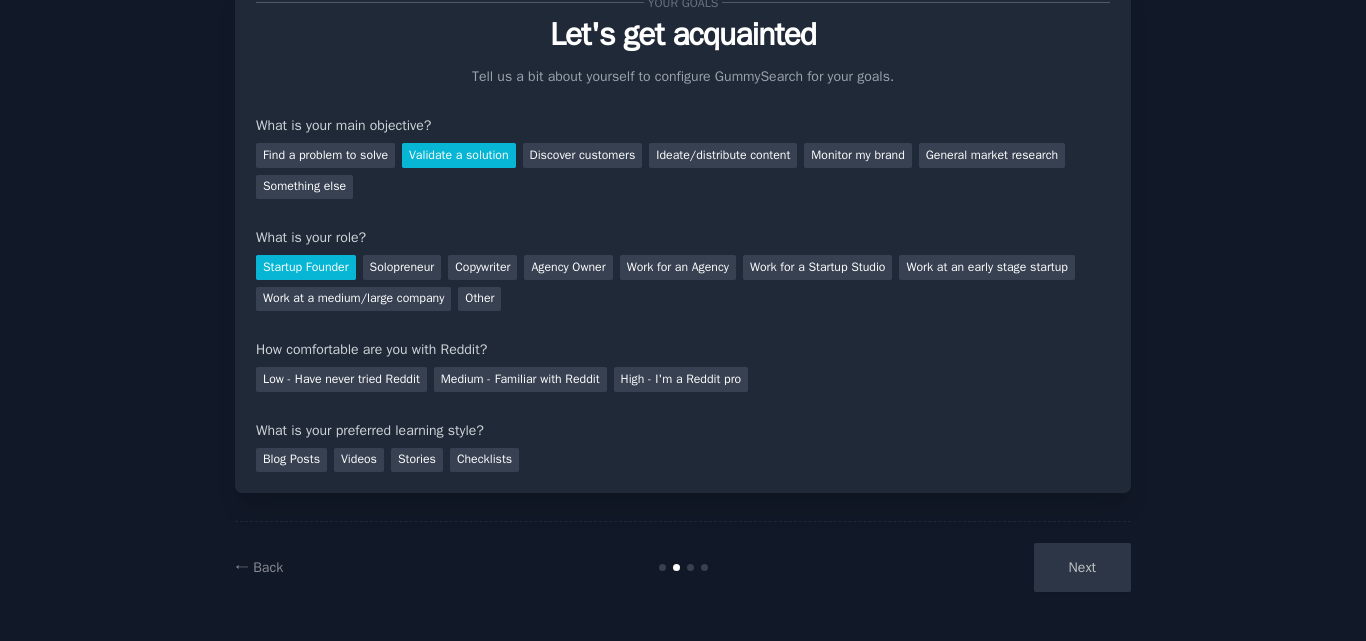 click on "Low - Have never tried Reddit Medium - Familiar with Reddit High - I'm a Reddit pro" at bounding box center [683, 376] 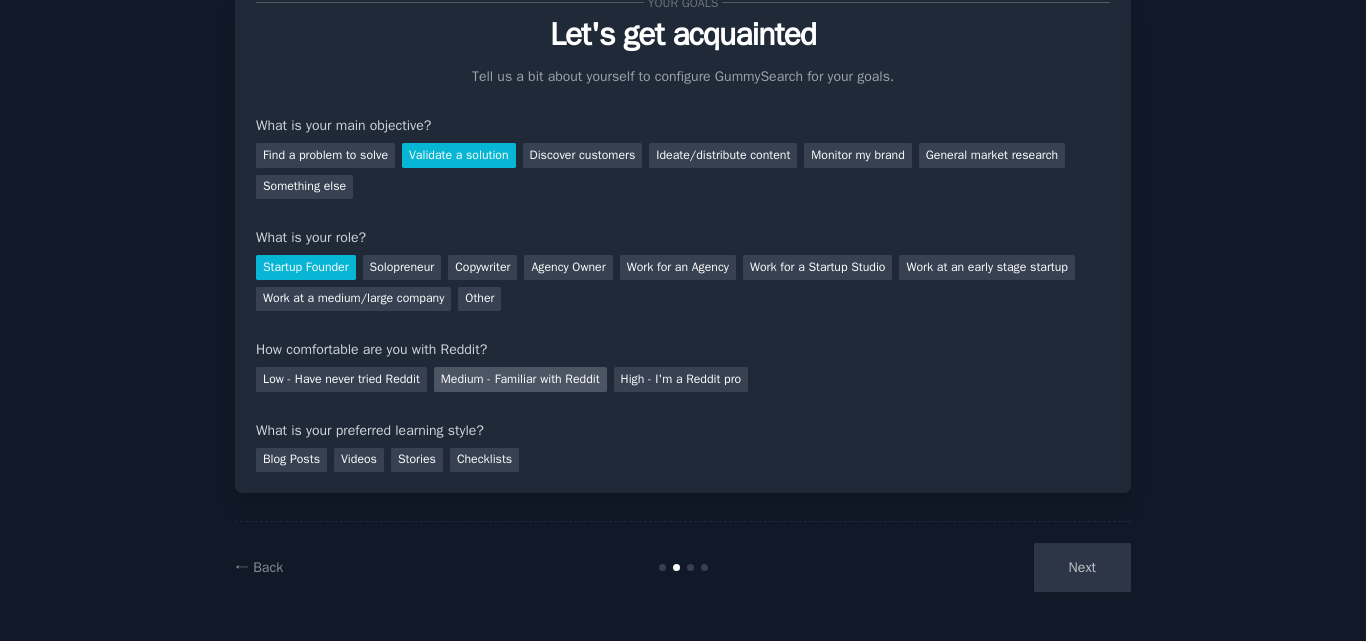 click on "Medium - Familiar with Reddit" at bounding box center [520, 379] 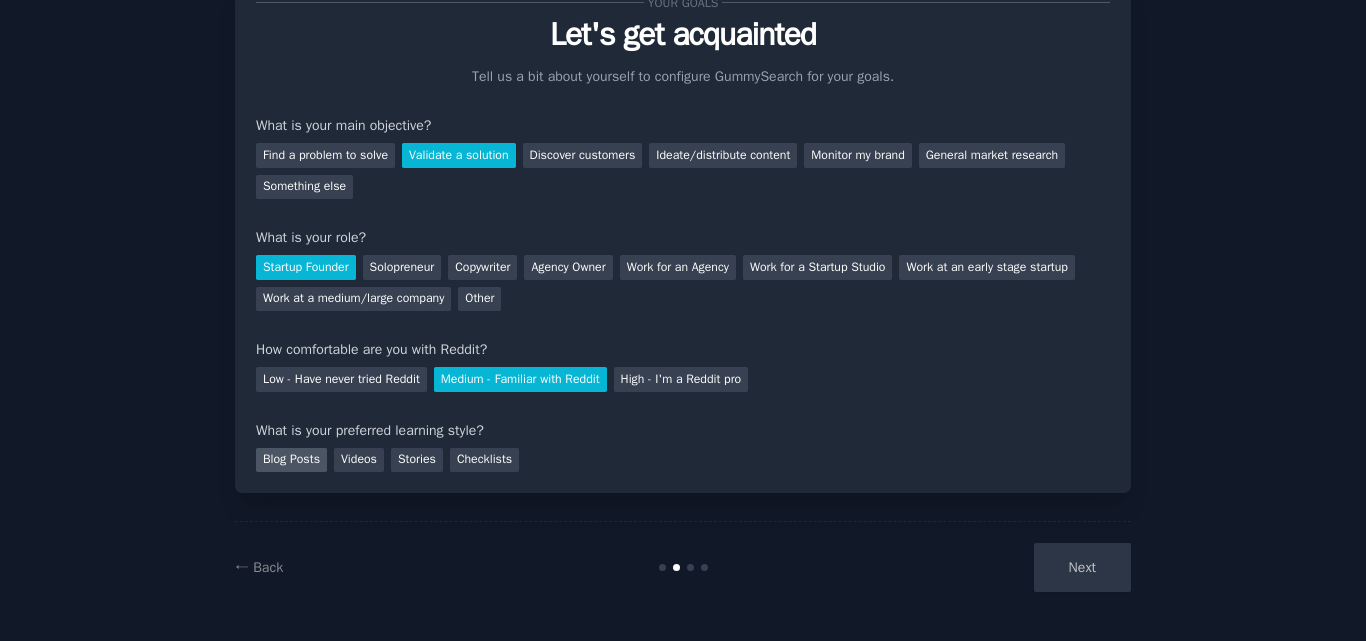 click on "Blog Posts" at bounding box center (291, 460) 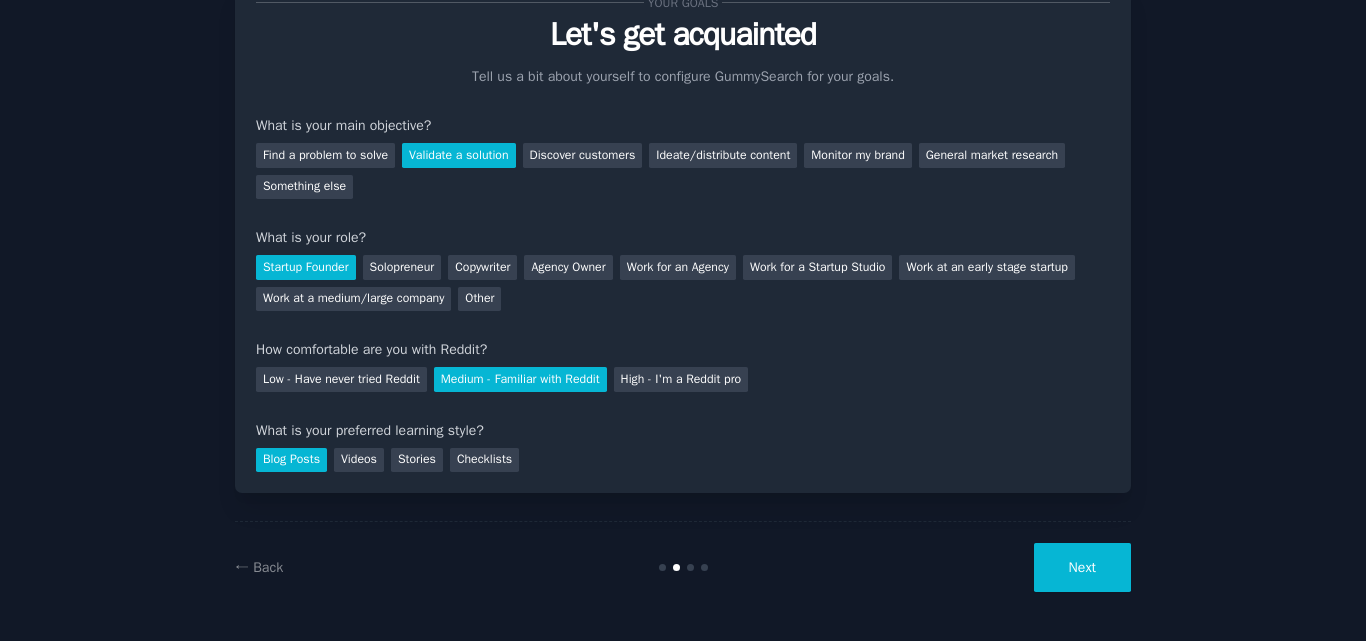 click on "Next" at bounding box center (1082, 567) 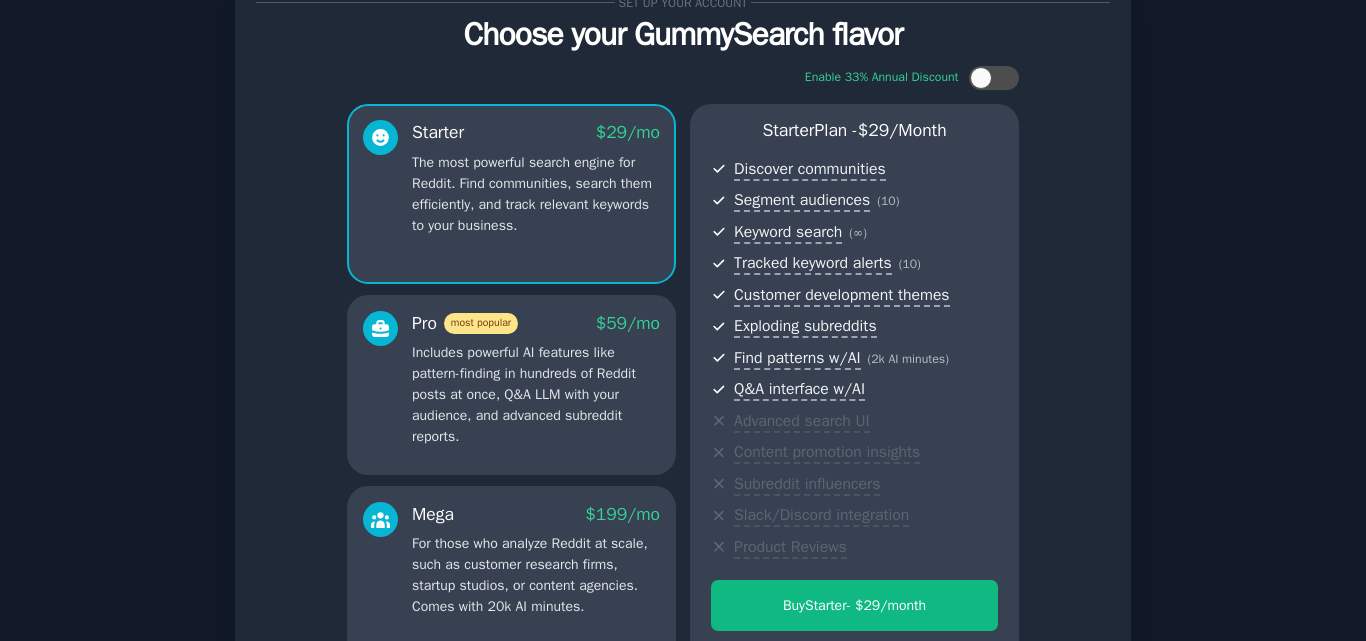 click on "Pro most popular $ 59 /mo Includes powerful AI features like pattern-finding in hundreds of Reddit posts at once, Q&A LLM with your audience, and advanced subreddit reports." at bounding box center (511, 385) 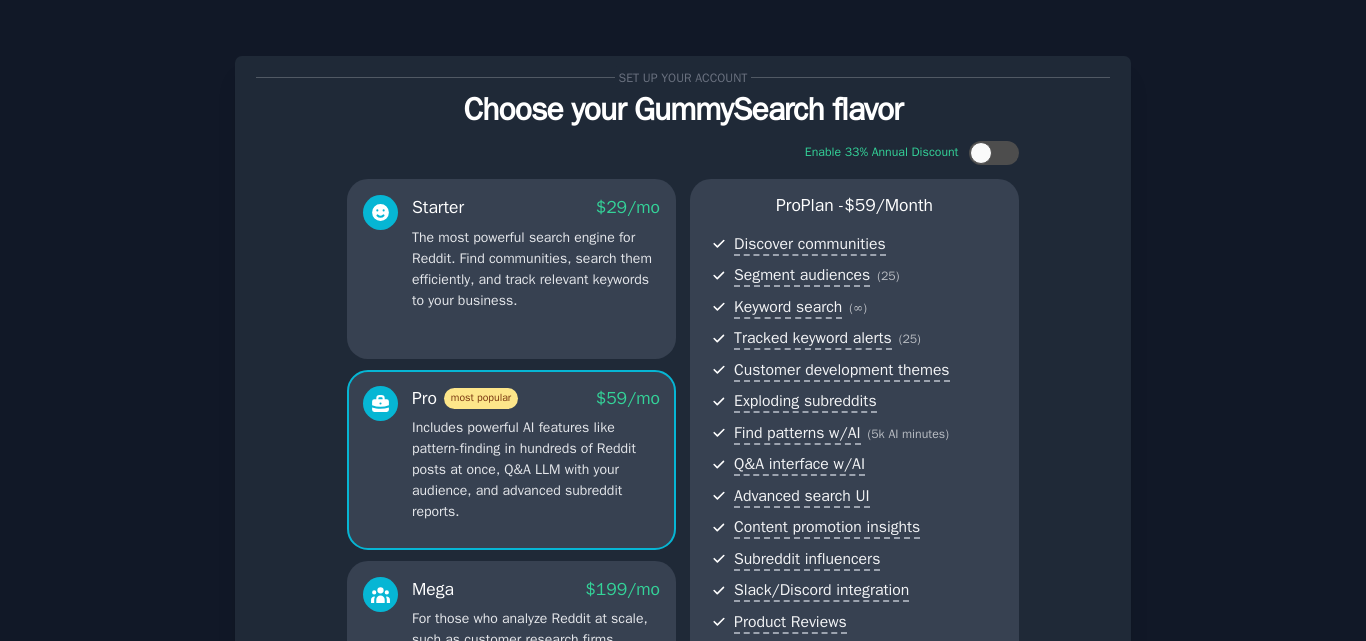 scroll, scrollTop: 290, scrollLeft: 0, axis: vertical 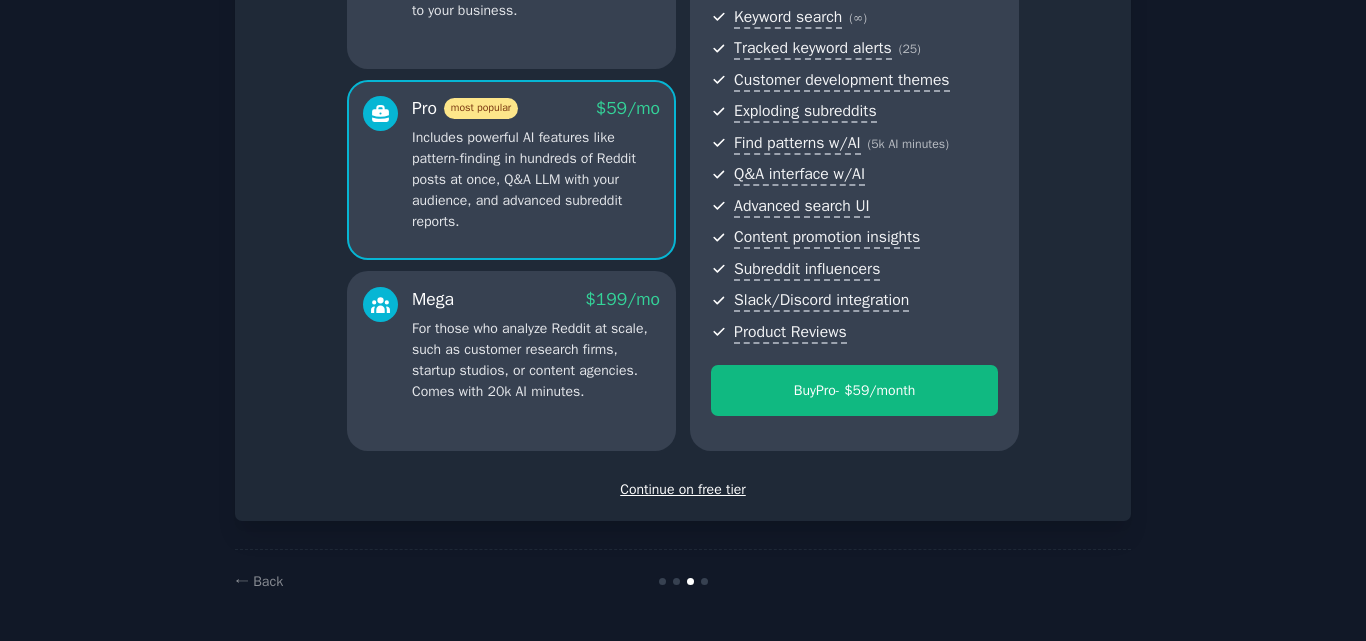 click on "Continue on free tier" at bounding box center [683, 489] 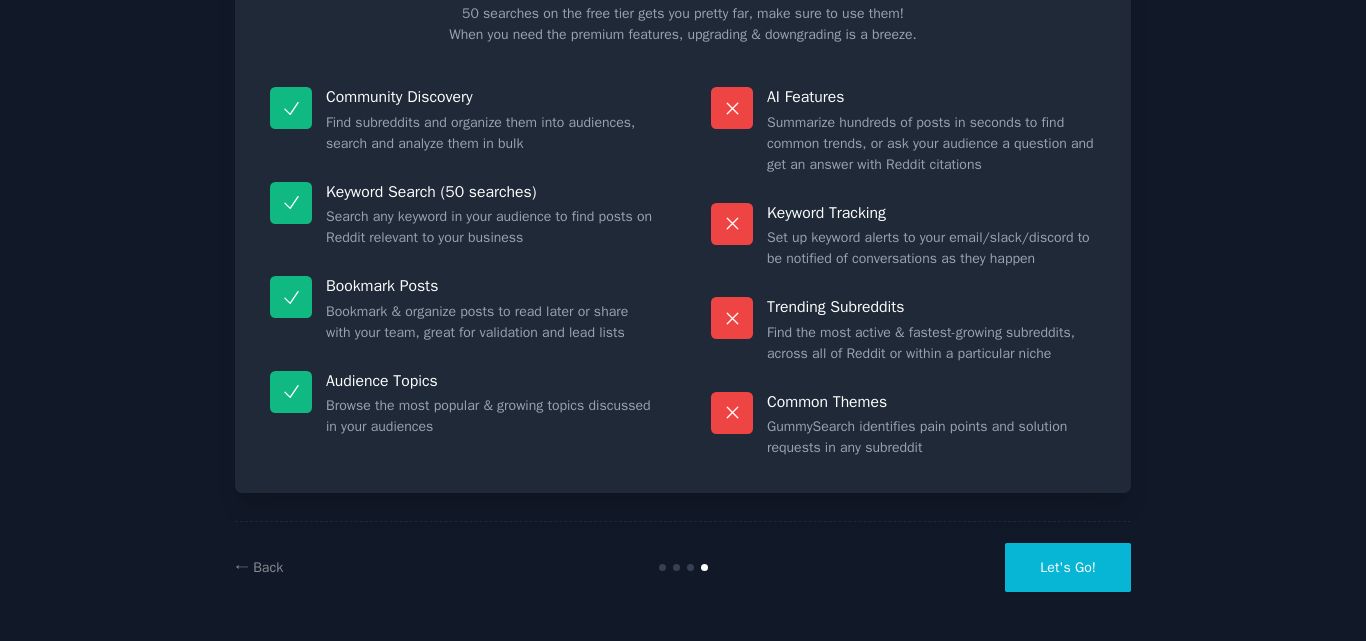 scroll, scrollTop: 138, scrollLeft: 0, axis: vertical 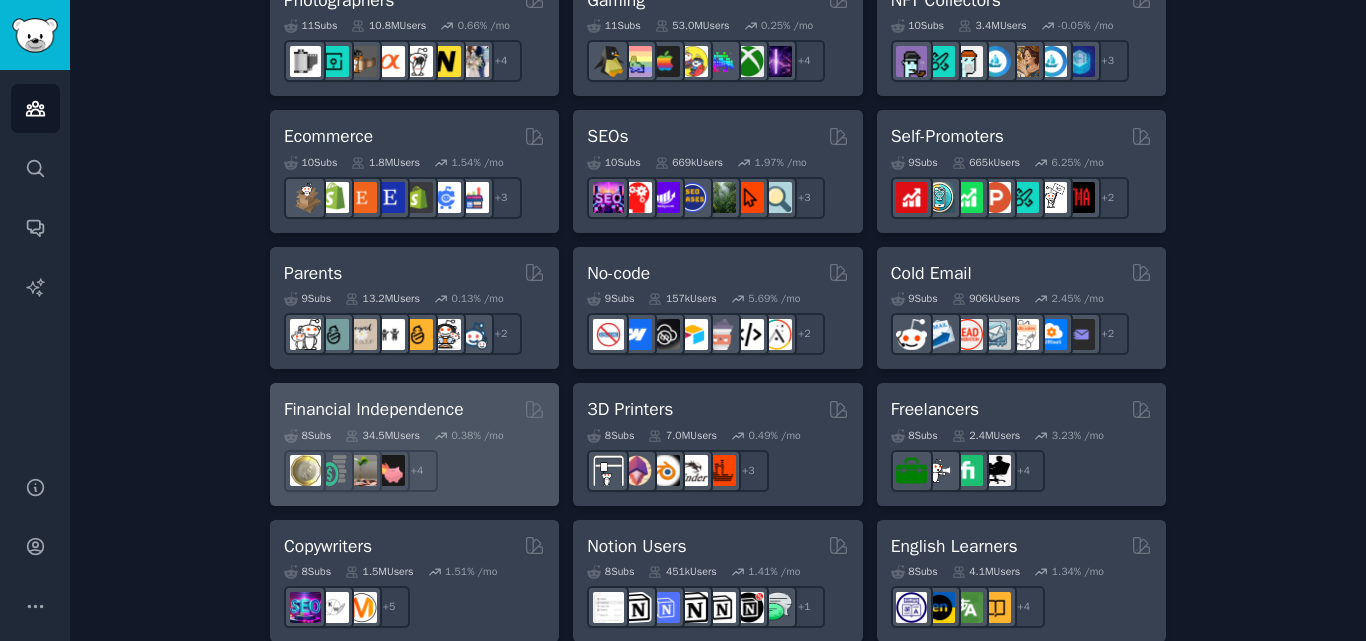 drag, startPoint x: 426, startPoint y: 414, endPoint x: 309, endPoint y: 406, distance: 117.273186 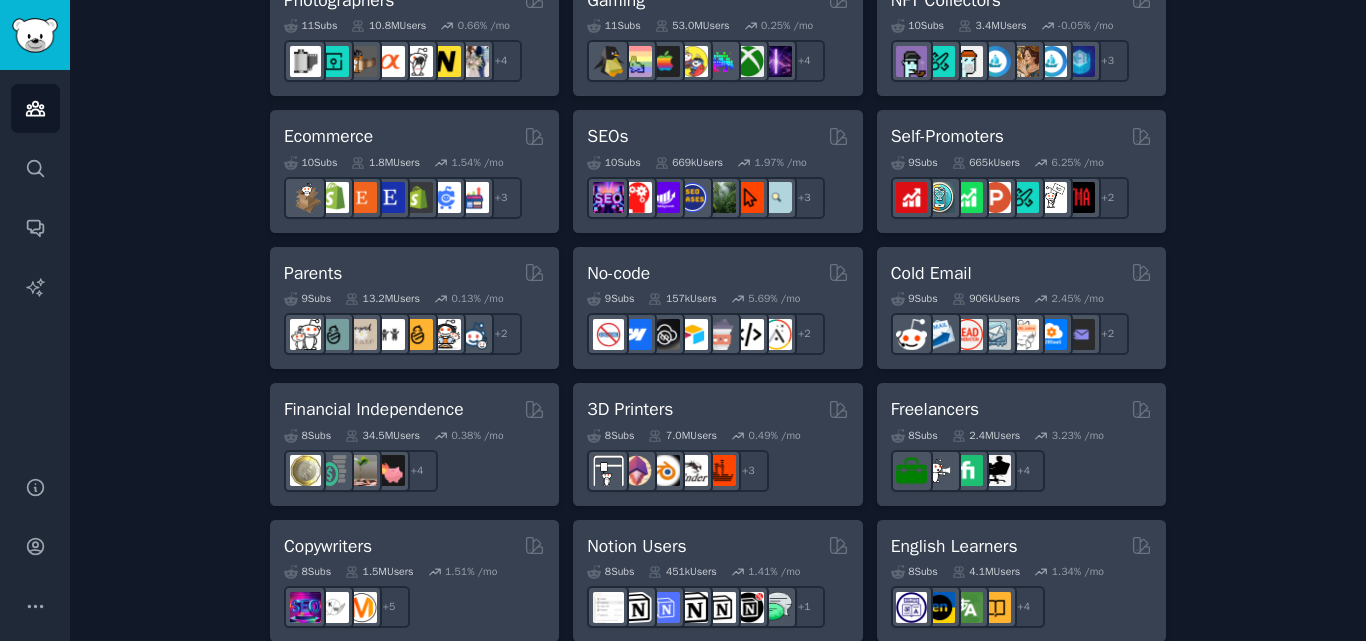 drag, startPoint x: 309, startPoint y: 406, endPoint x: 158, endPoint y: 389, distance: 151.95393 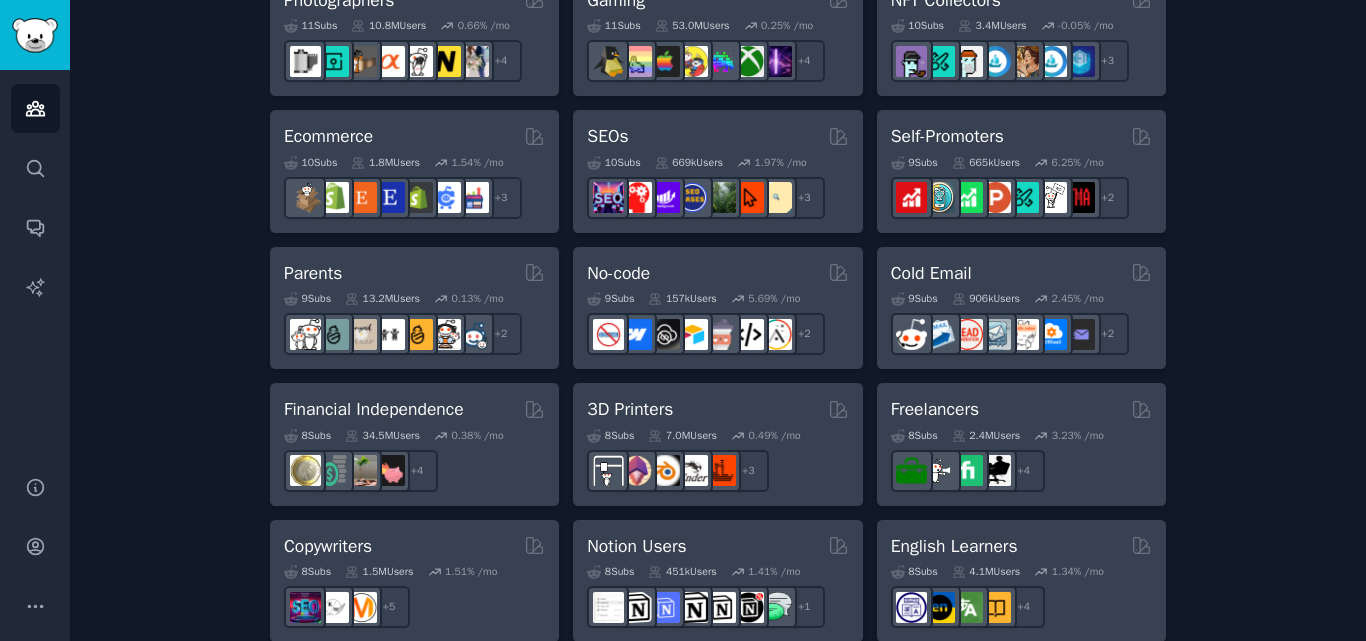 click on "Create your first audience An audience is a collection of subreddits you can search/analyze quickly Name your custom audience Audience Name Find Communities No audience in mind? Explore a curated one, or browse  trending subreddits . Pet Lovers [NUMBER]  Subs [NUMBER]M  Users [PERCENTAGE] /mo + [NUMBER] Software Developers [NUMBER]  Subs [NUMBER]M  Users [PERCENTAGE] /mo + [NUMBER] AI Enthusiasts [NUMBER]  Subs [NUMBER]M  Users [PERCENTAGE] /mo r/GoogleGeminiAI + [NUMBER] DevOps [NUMBER]  Subs [NUMBER]M  Users [PERCENTAGE] /mo + [NUMBER] Crypto Curated by GummySearch [NUMBER]  Subs [NUMBER]M  Users [PERCENTAGE] /mo + [NUMBER] Marketers [NUMBER]  Subs [NUMBER]M  Users [PERCENTAGE] /mo + [NUMBER] Startup Founders [NUMBER]  Subs [NUMBER]M  Users [PERCENTAGE] /mo + [NUMBER] Generative AI [NUMBER]  Subs [NUMBER]M  Users [PERCENTAGE] /mo r/DreamBooth + [NUMBER] AI Developers [NUMBER]  Subs [NUMBER]M  Users [PERCENTAGE] /mo + [NUMBER] Stock Investors [NUMBER]  Subs [NUMBER]M  Users [PERCENTAGE] /mo + [NUMBER] Video Editors [NUMBER]  Subs [NUMBER]M  Users [PERCENTAGE] /mo + [NUMBER] Designers [NUMBER]  Subs [NUMBER]M  Users [PERCENTAGE] /mo + [NUMBER] Data Scientists [NUMBER]  Subs [NUMBER]M  Users [PERCENTAGE] /mo + [NUMBER] Fitness Enthusiasts [NUMBER]  Subs [NUMBER]M  Users [PERCENTAGE] /mo + [NUMBER] Gardeners [NUMBER] s" at bounding box center (718, 112) 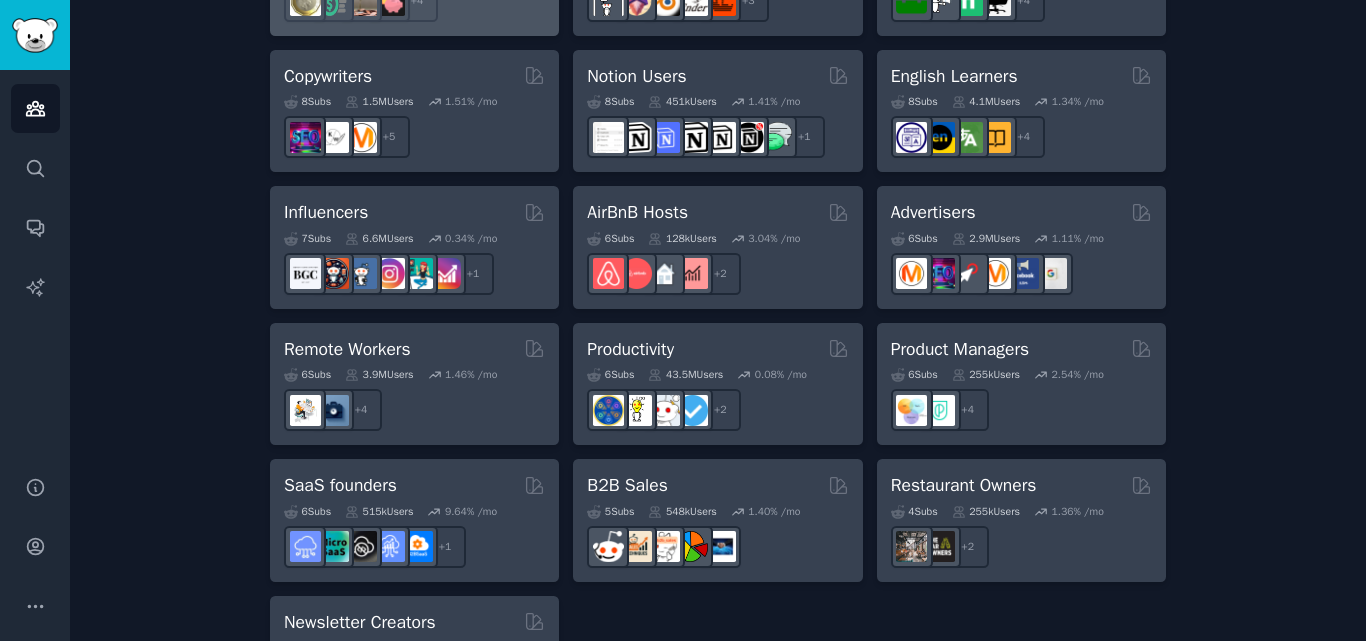 scroll, scrollTop: 1561, scrollLeft: 0, axis: vertical 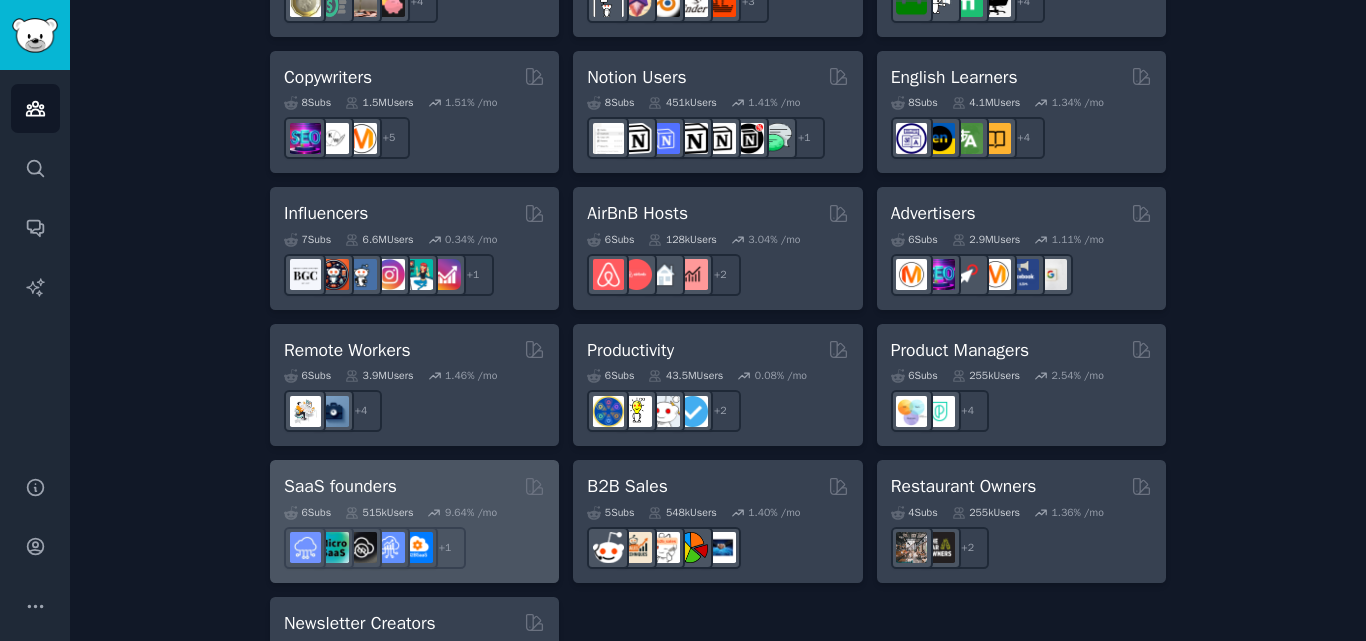click on "SaaS founders" at bounding box center (340, 486) 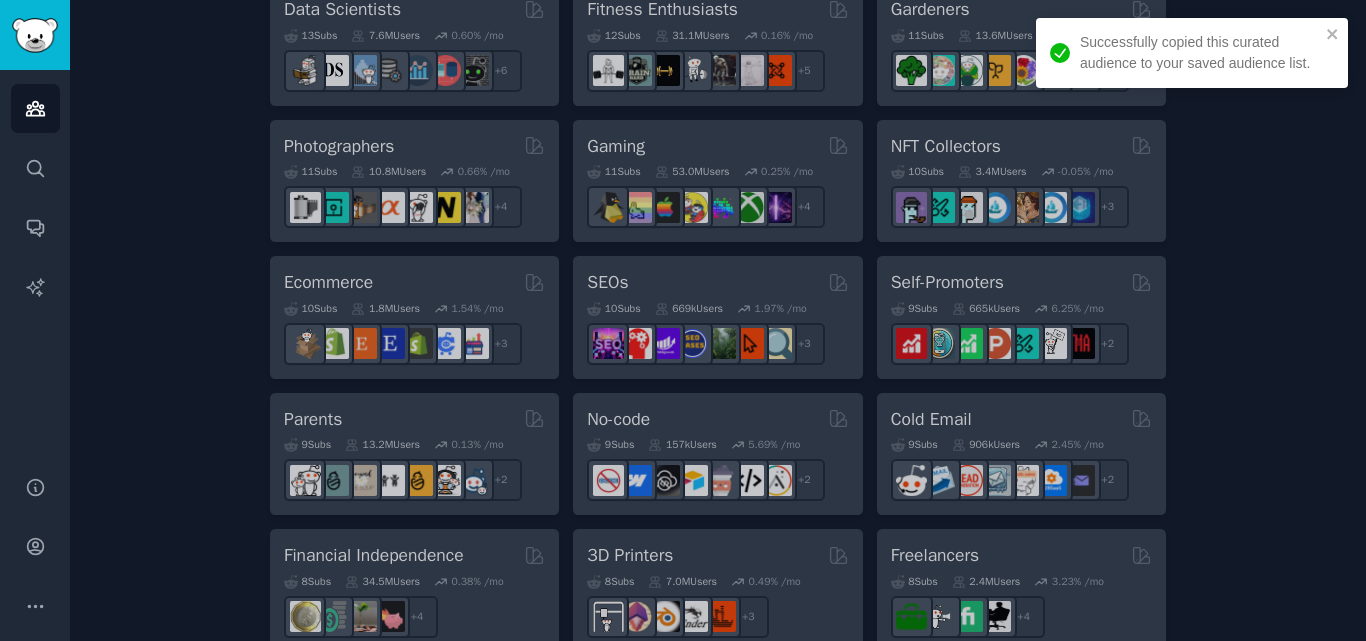scroll, scrollTop: 879, scrollLeft: 0, axis: vertical 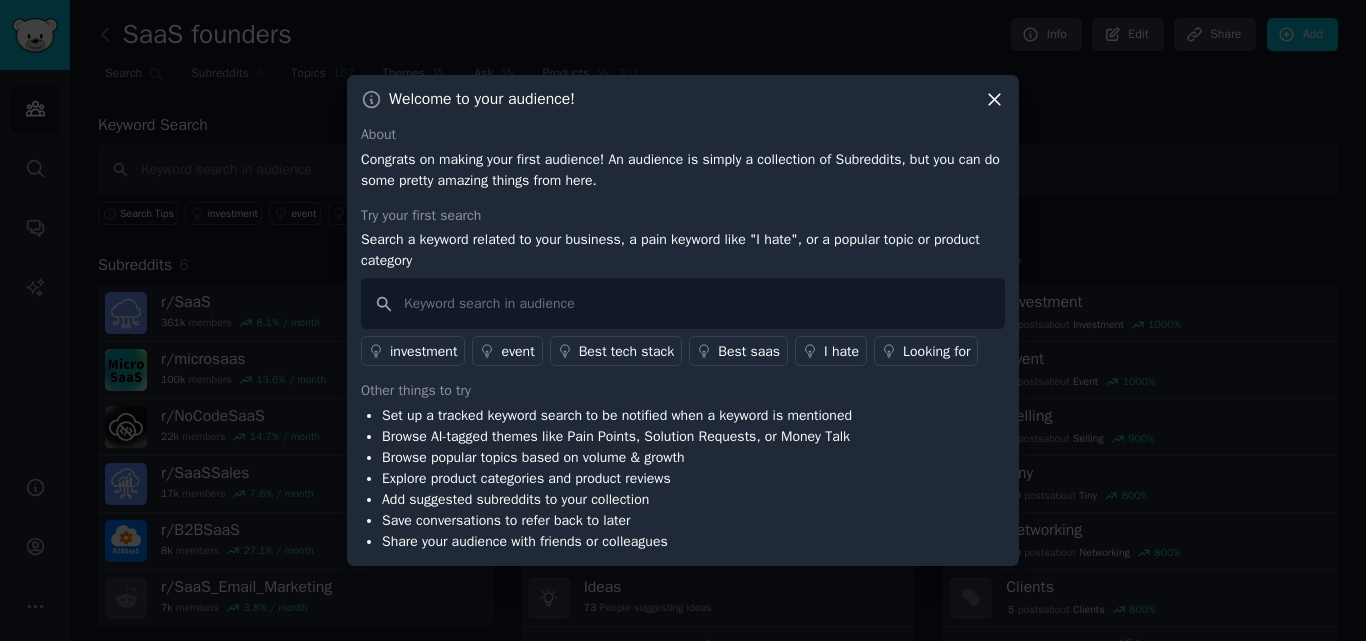 click on "Best saas" at bounding box center (749, 351) 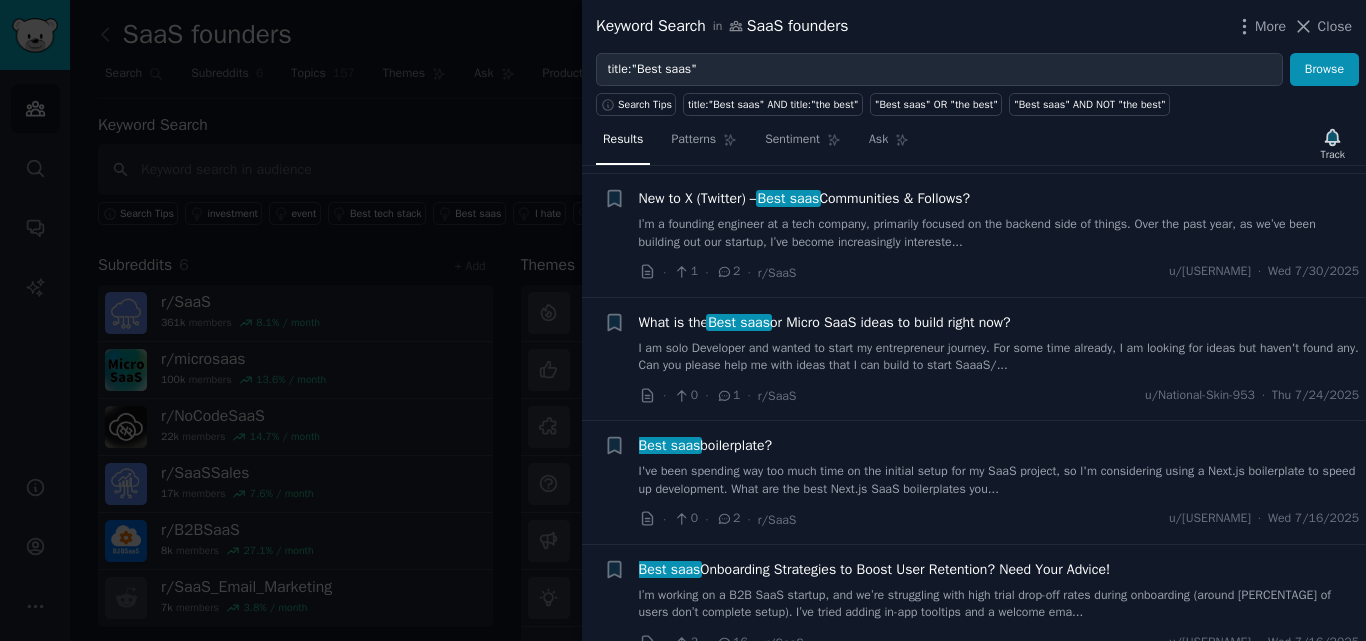 scroll, scrollTop: 110, scrollLeft: 0, axis: vertical 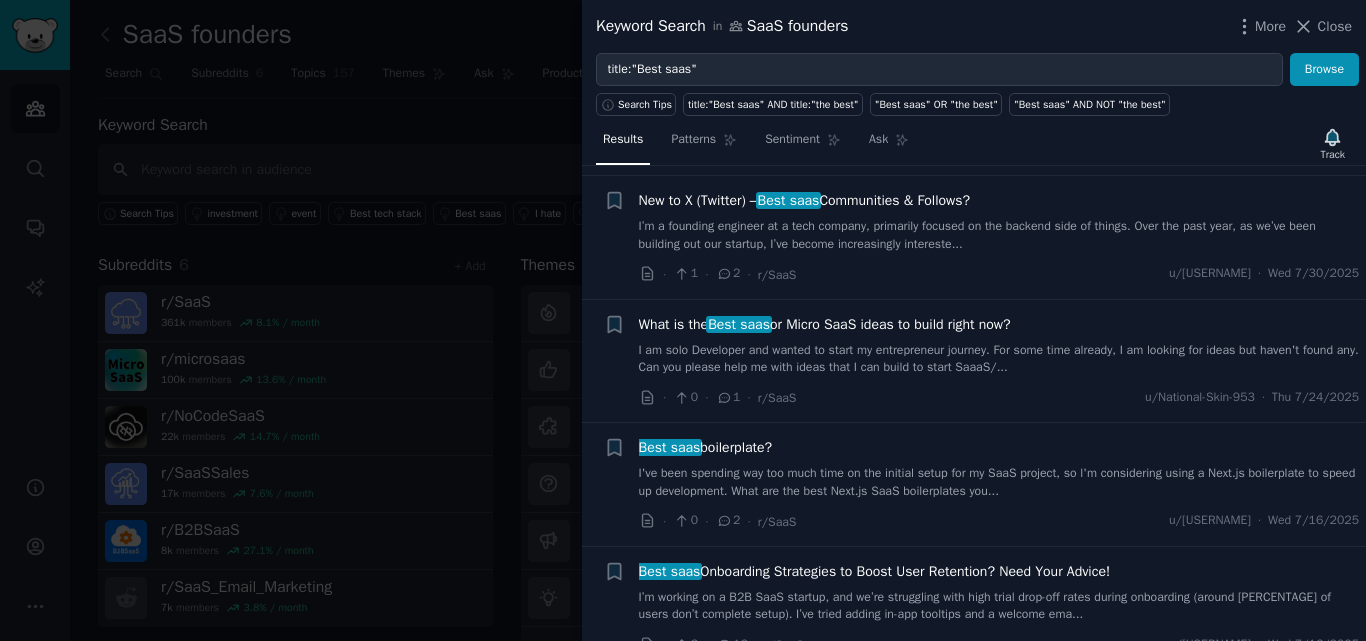 click on "Results Patterns Sentiment Ask Track" at bounding box center (974, 144) 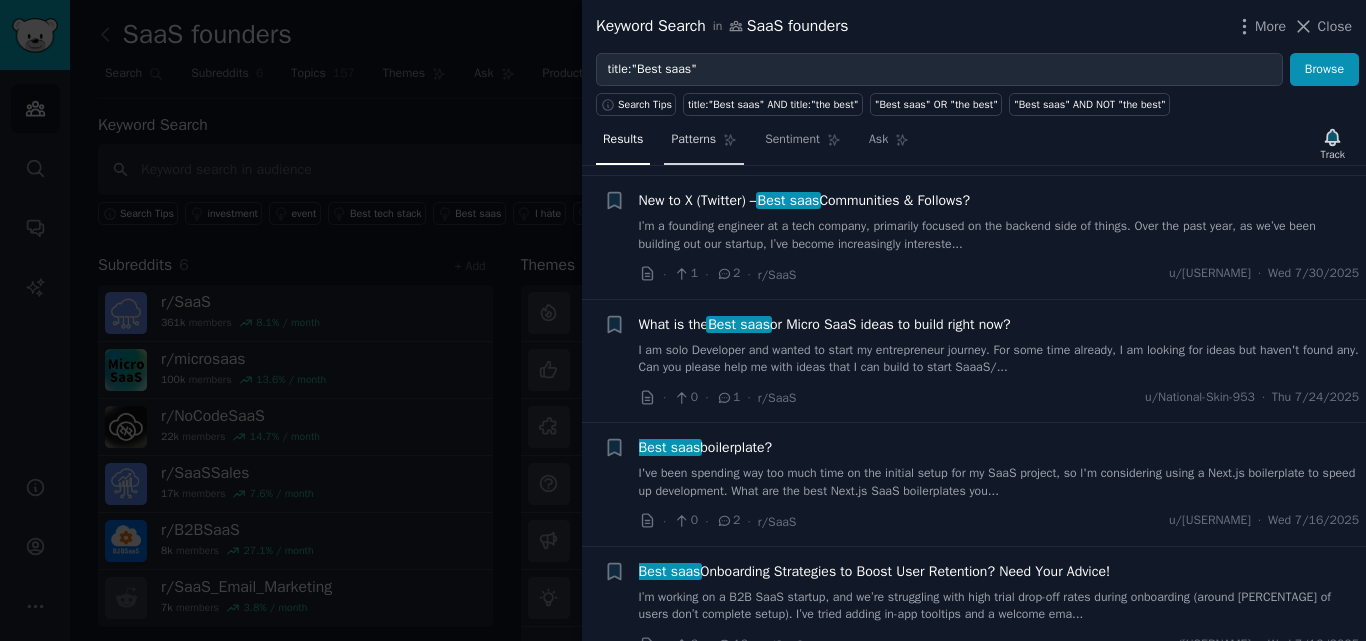 click on "Patterns" at bounding box center (693, 140) 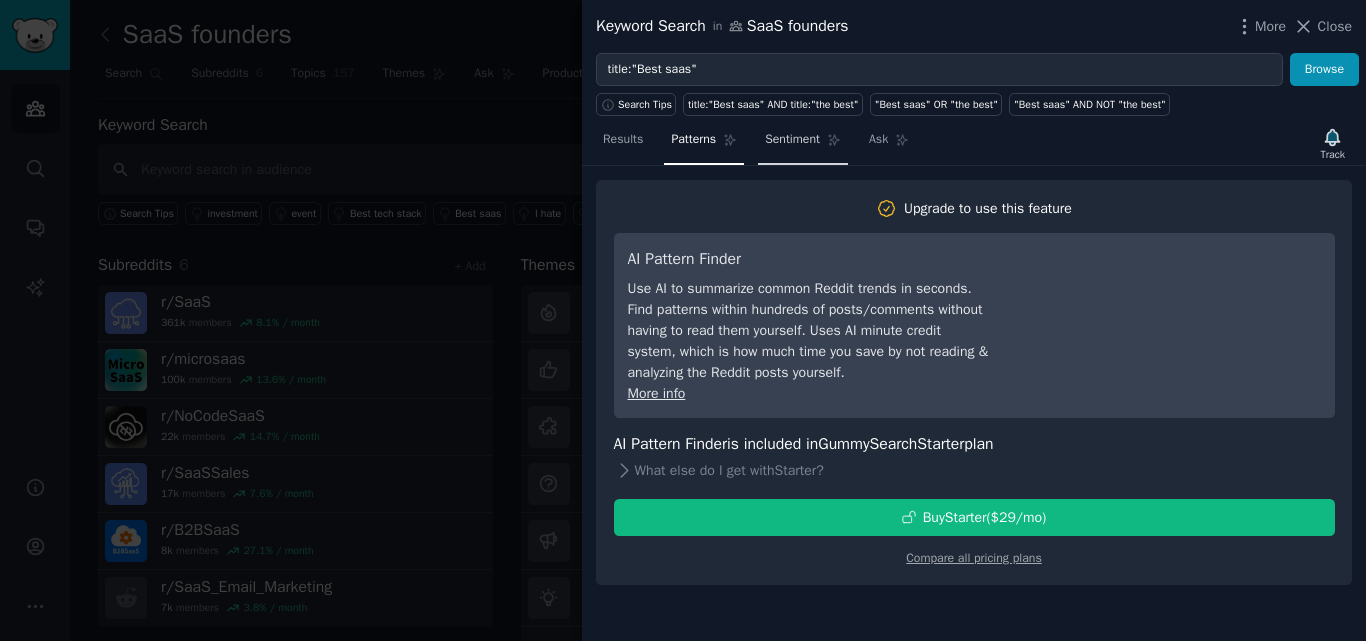 click on "Sentiment" at bounding box center [792, 140] 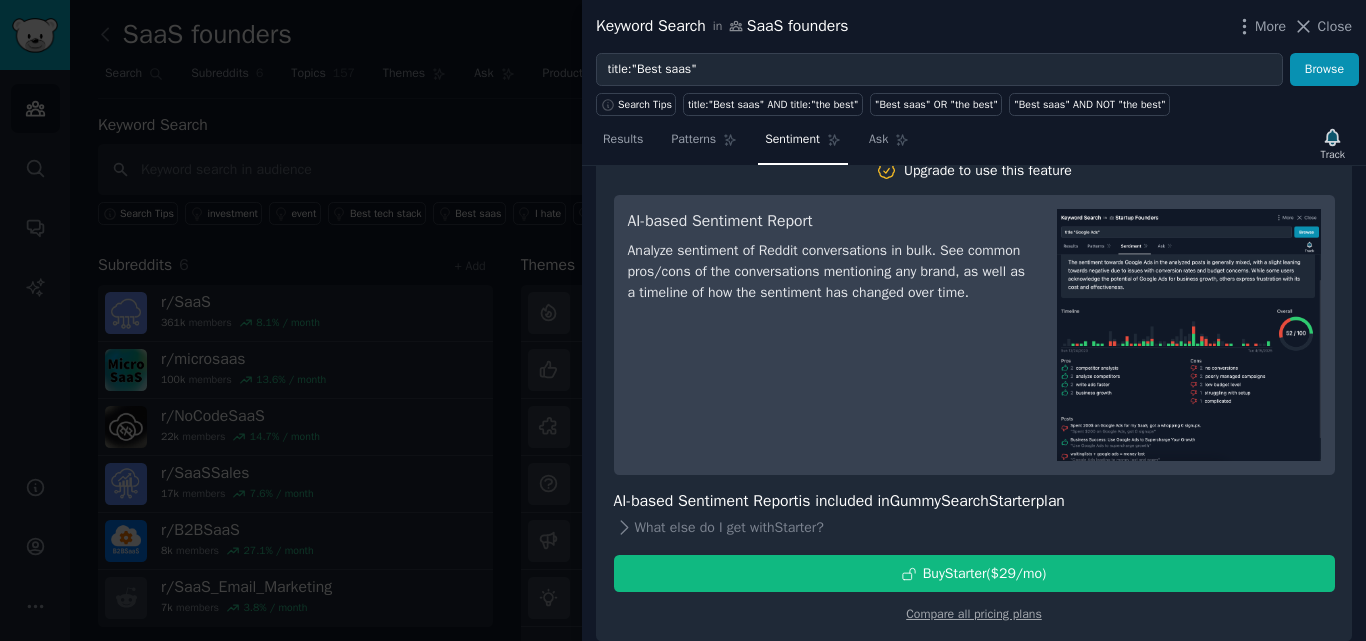 scroll, scrollTop: 0, scrollLeft: 0, axis: both 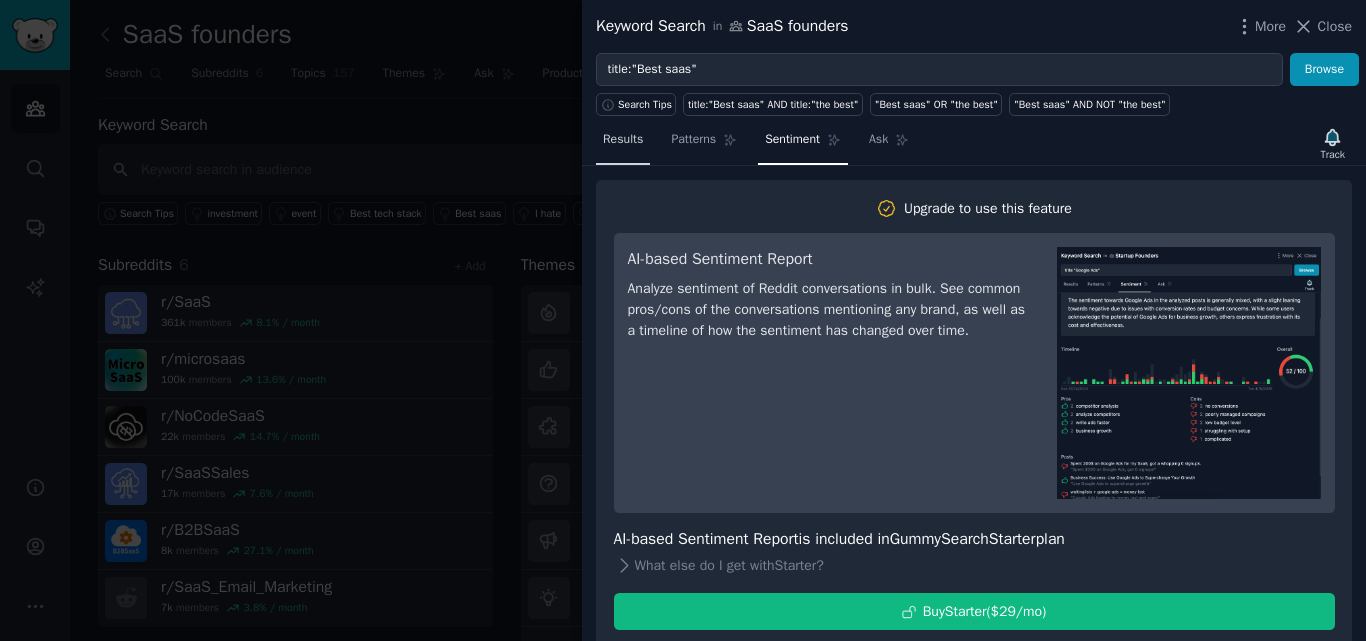 click on "Results" at bounding box center [623, 140] 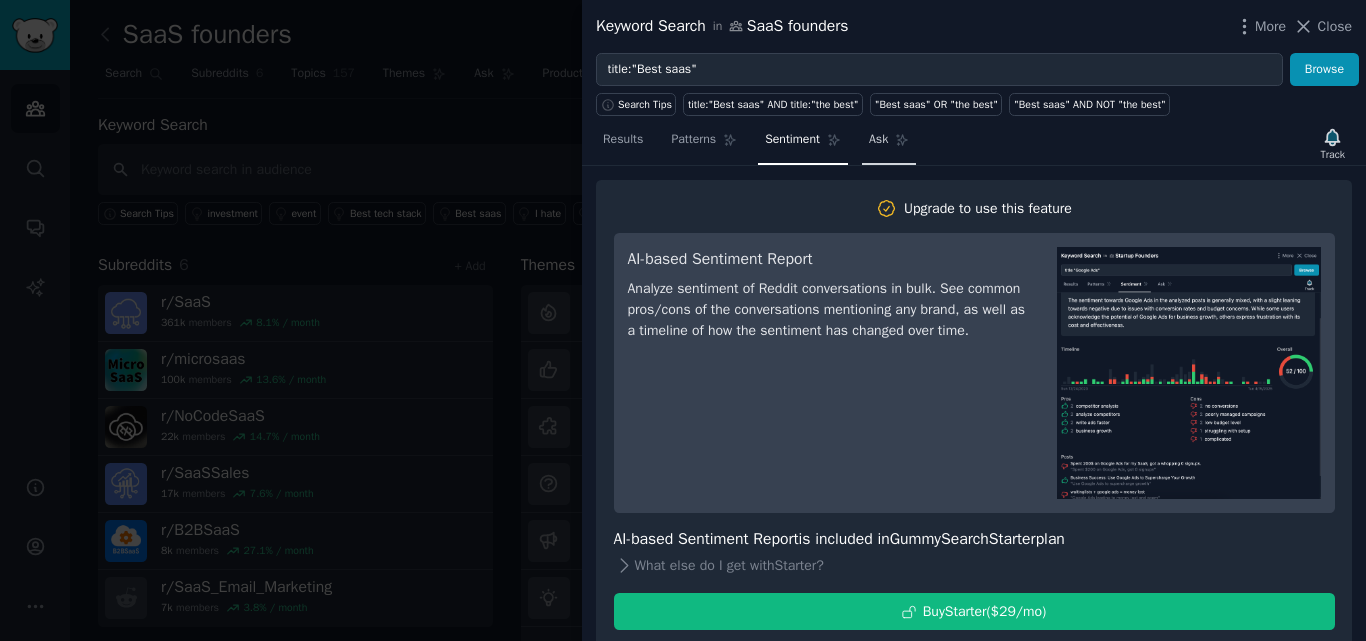 click on "Ask" at bounding box center (878, 140) 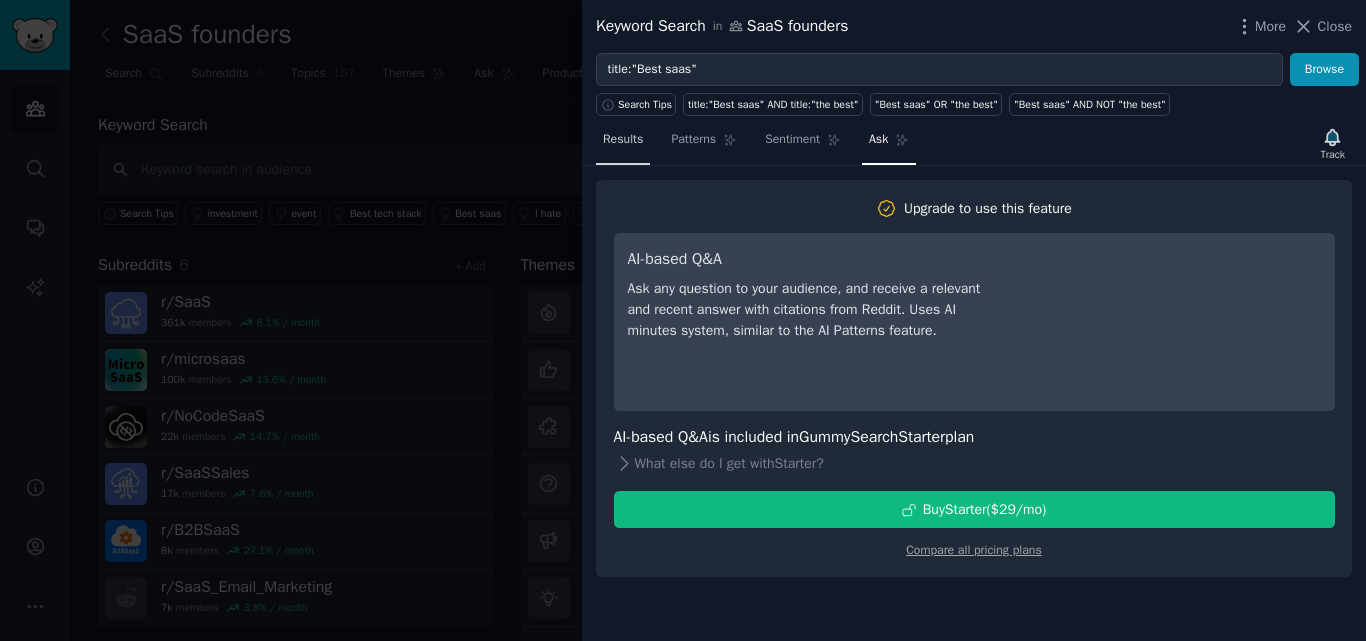 click on "Results" at bounding box center (623, 140) 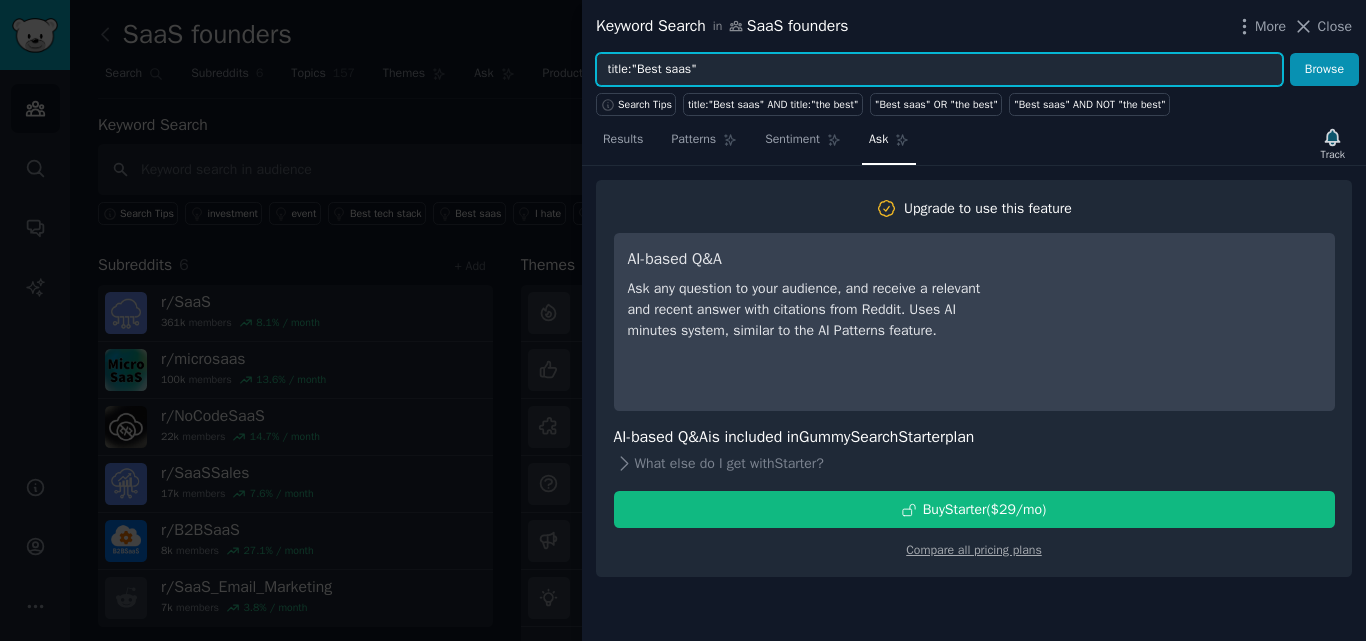 click on "title:"Best saas"" at bounding box center [939, 70] 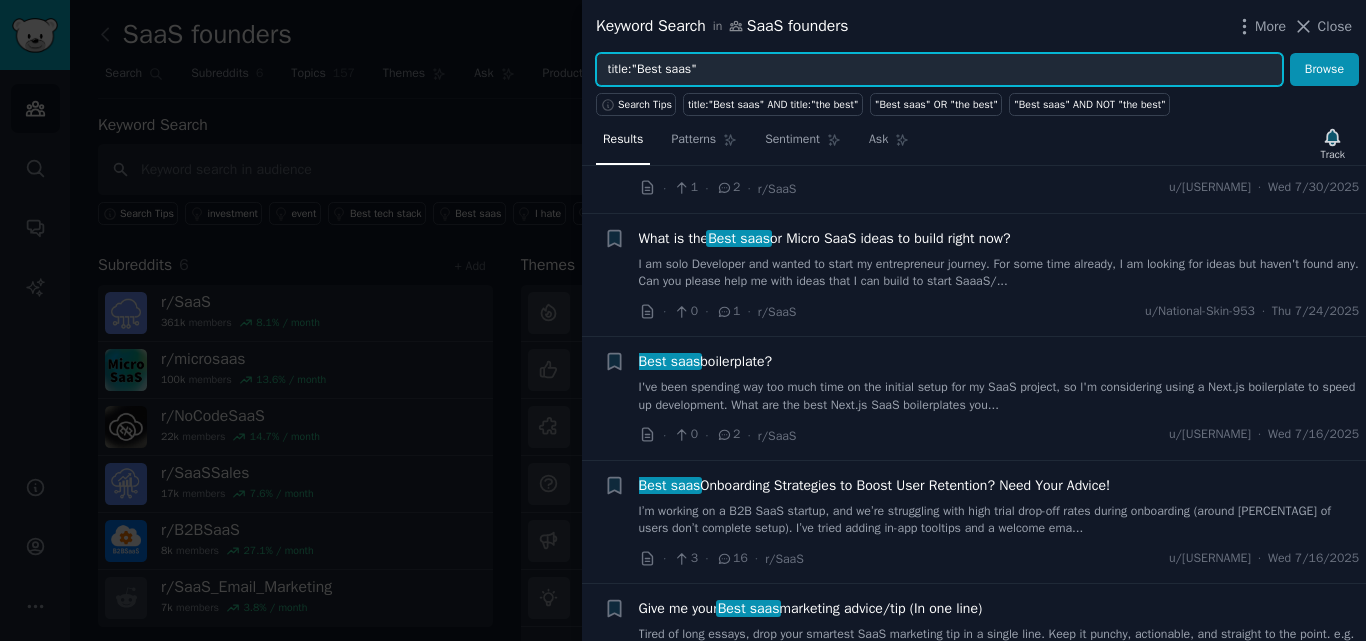 scroll, scrollTop: 172, scrollLeft: 0, axis: vertical 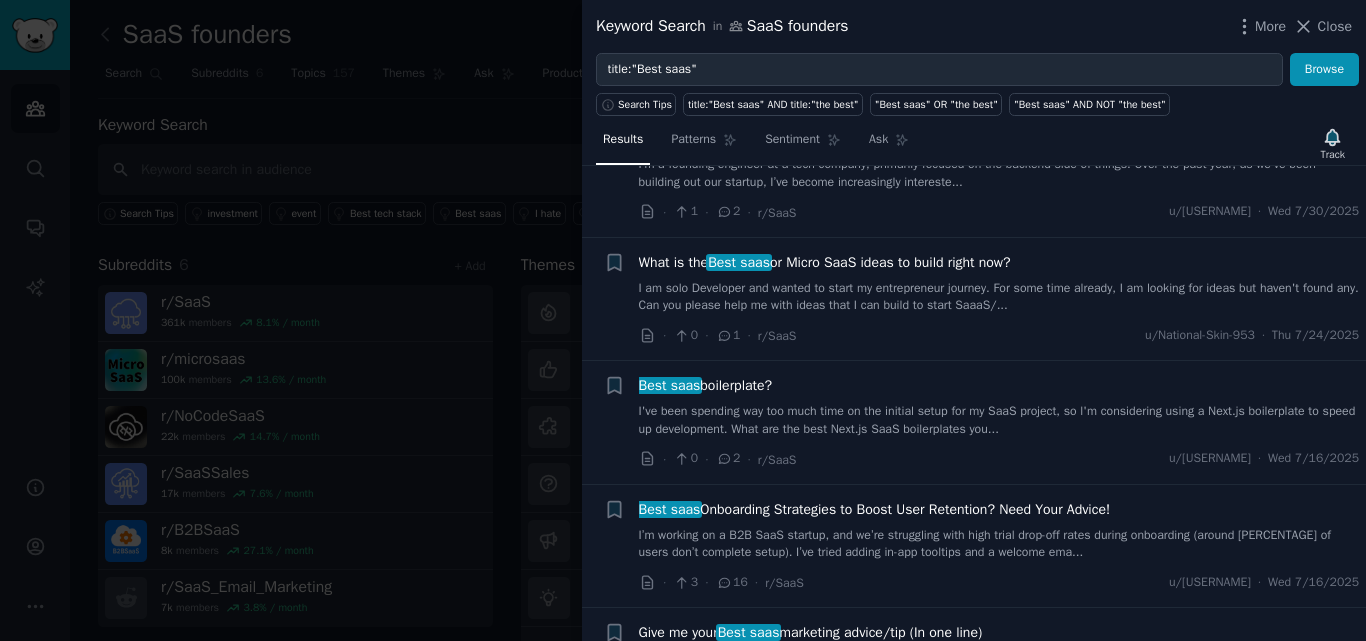 click on "What is the  Best saas  or Micro SaaS ideas to build right now?" at bounding box center (825, 262) 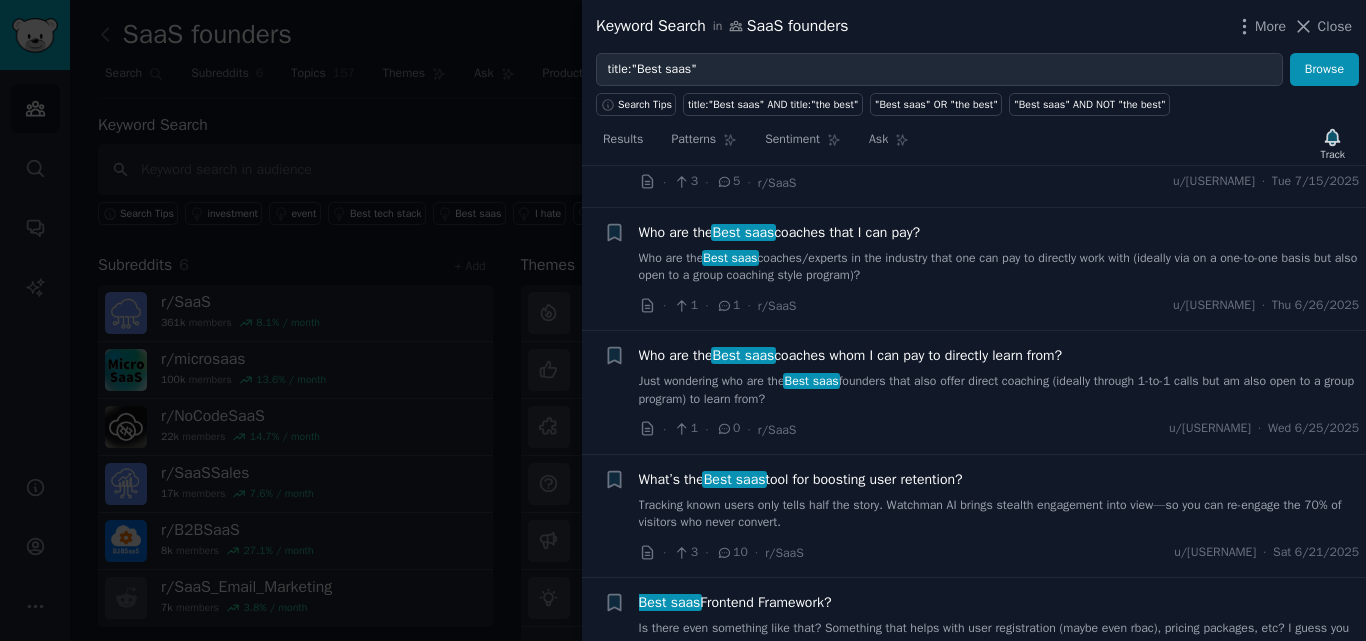 scroll, scrollTop: 994, scrollLeft: 0, axis: vertical 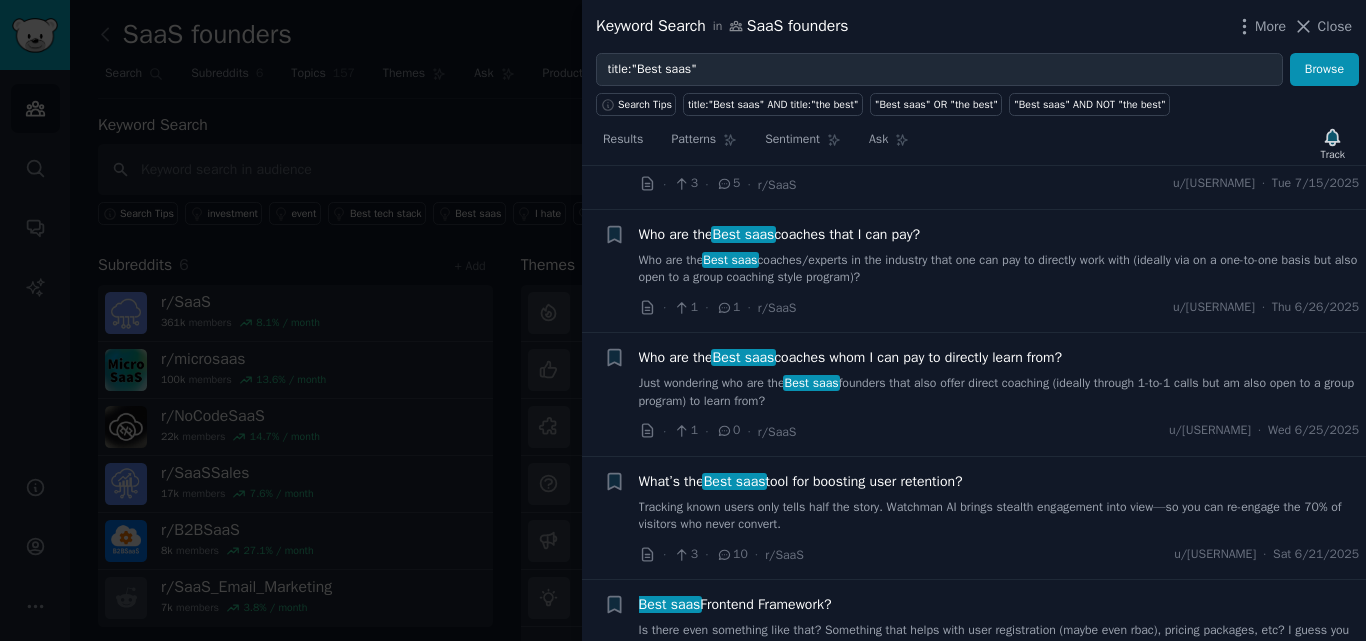 click on "Who are the  Best saas  coaches whom I can pay to directly learn from?" at bounding box center [851, 357] 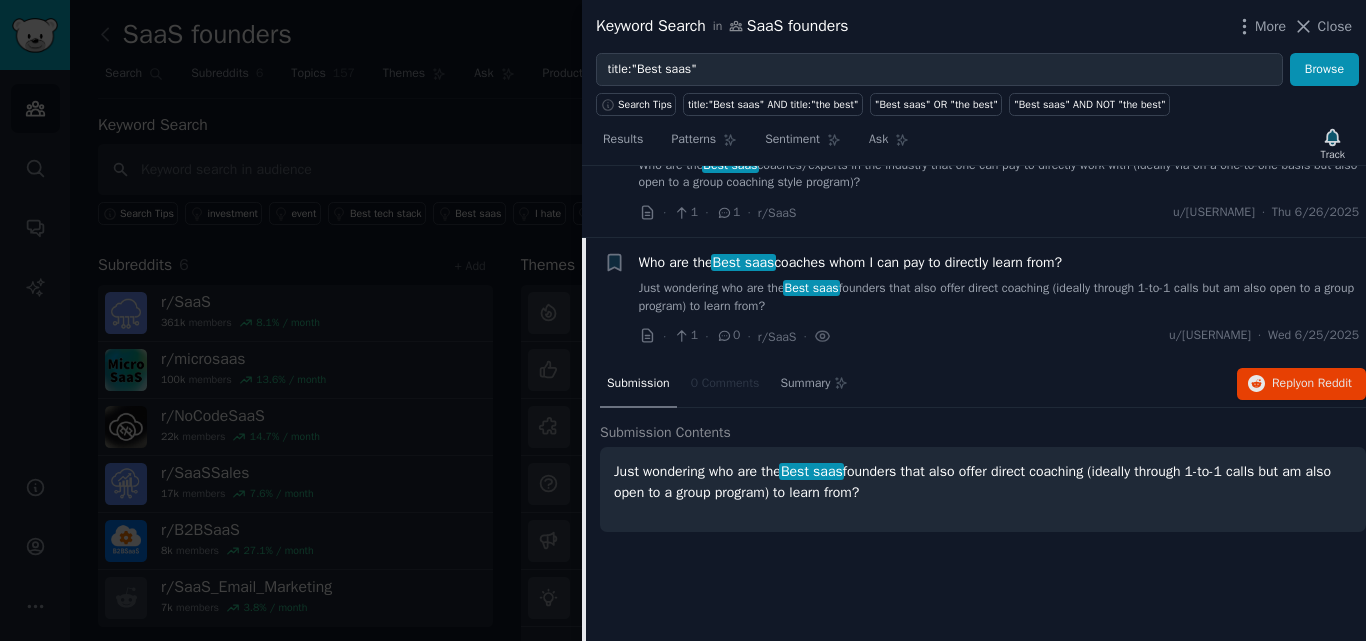 scroll, scrollTop: 861, scrollLeft: 0, axis: vertical 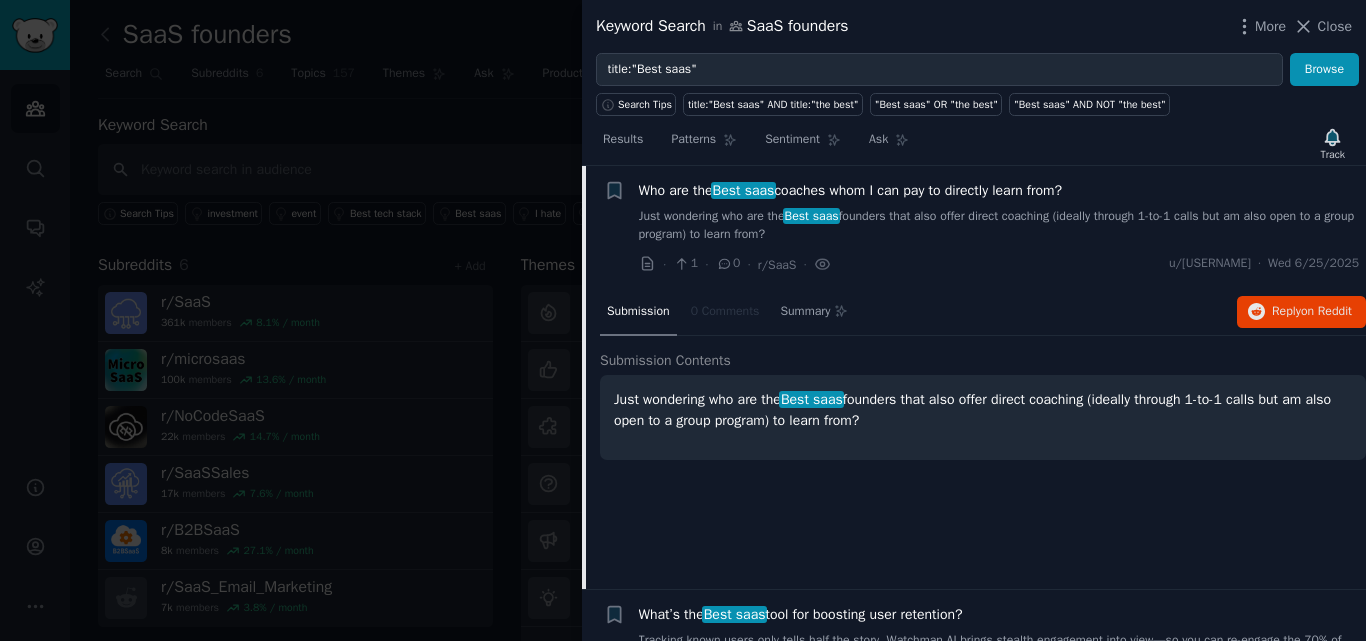 click at bounding box center (683, 320) 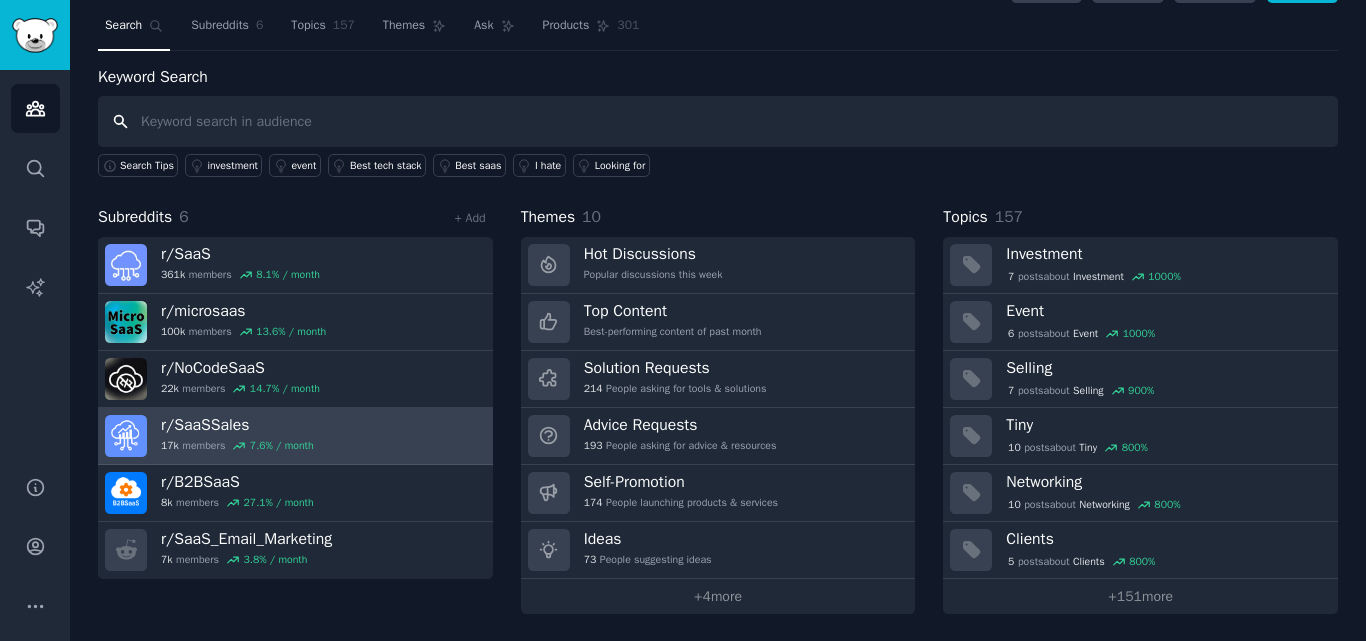 scroll, scrollTop: 47, scrollLeft: 0, axis: vertical 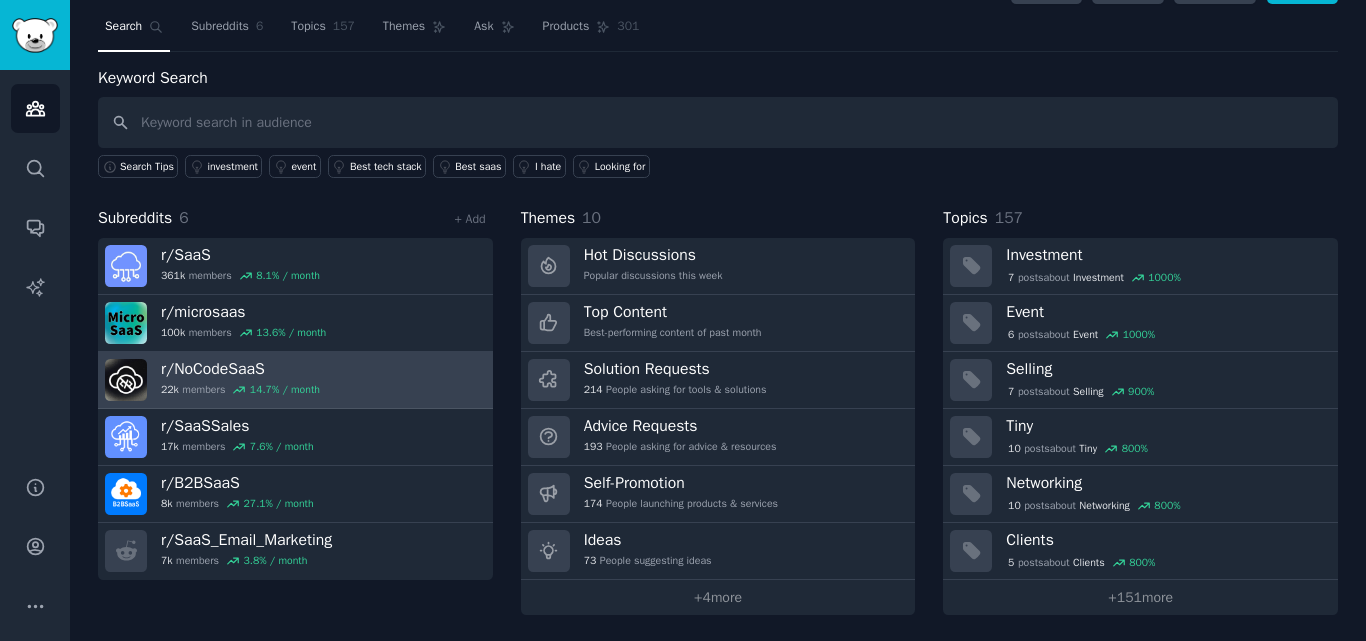 click on "[NUMBER]k members [PERCENTAGE] / month" at bounding box center [240, 390] 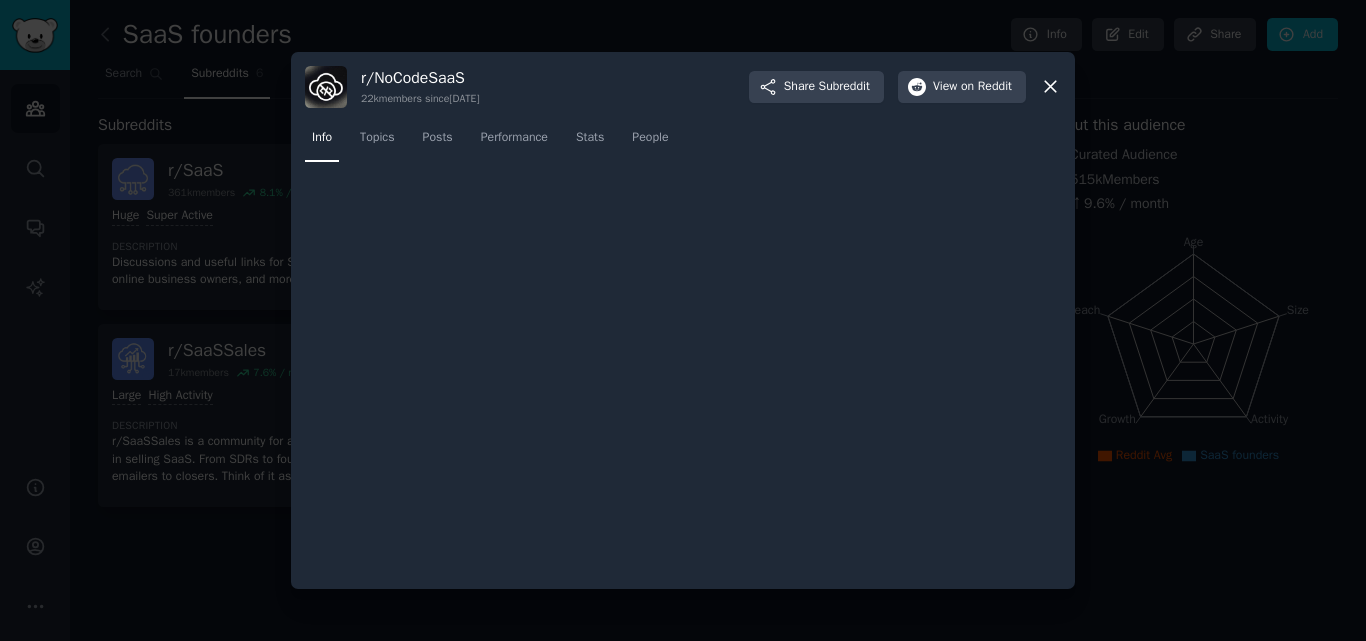 scroll, scrollTop: 0, scrollLeft: 0, axis: both 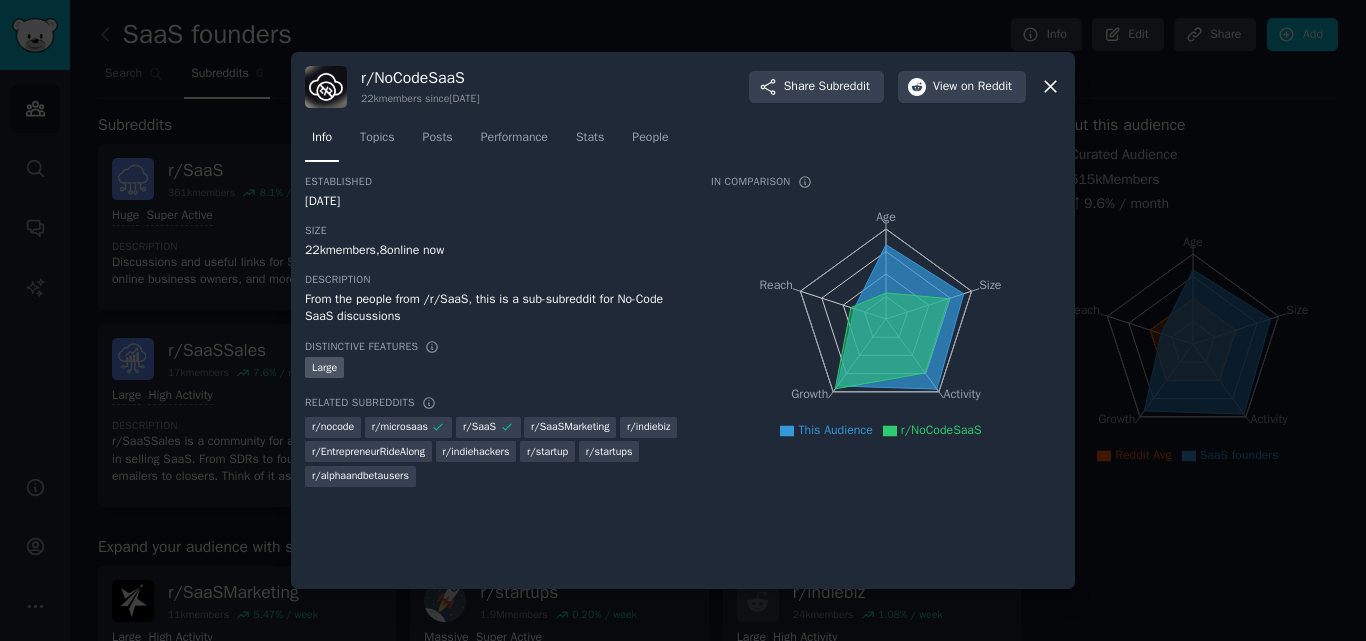 click at bounding box center [683, 320] 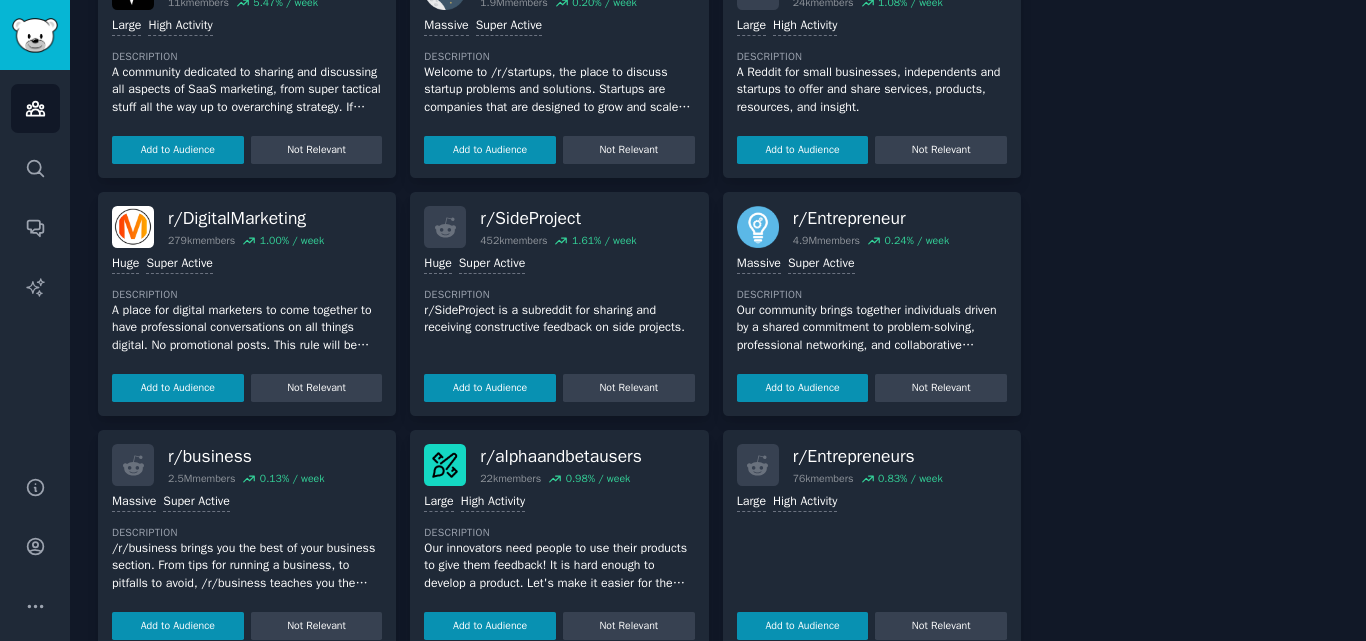 scroll, scrollTop: 611, scrollLeft: 0, axis: vertical 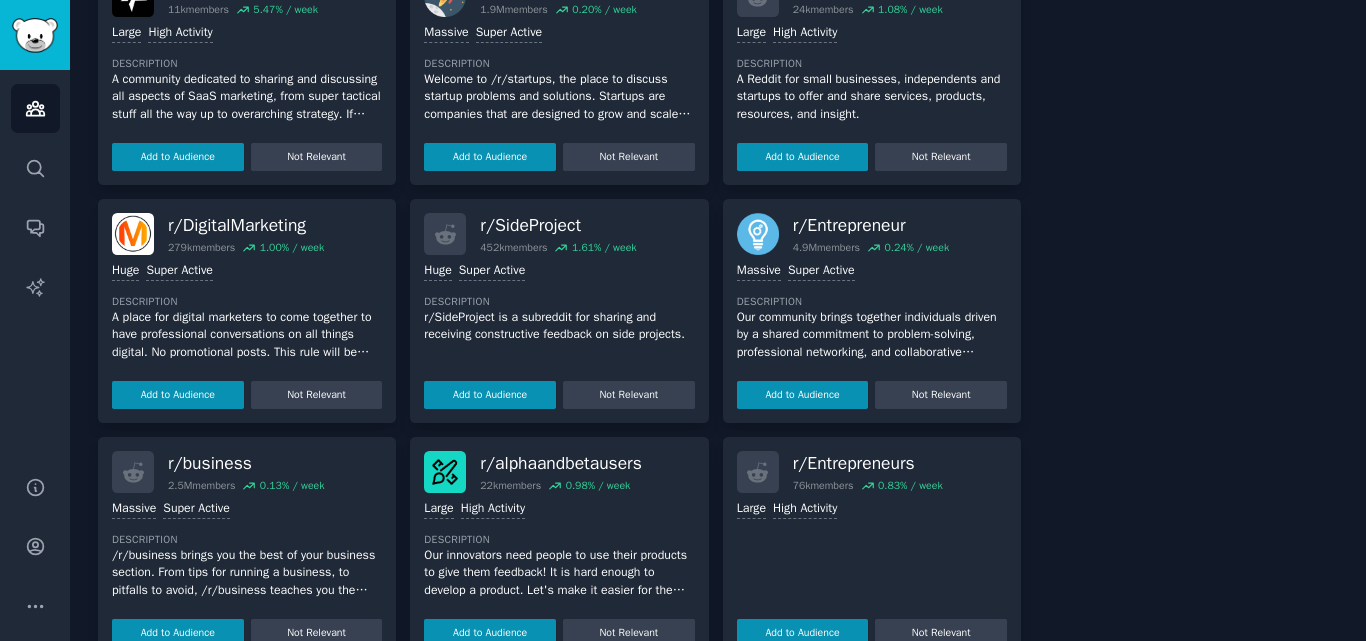 click on "[NUMBER]M members" at bounding box center [201, 486] 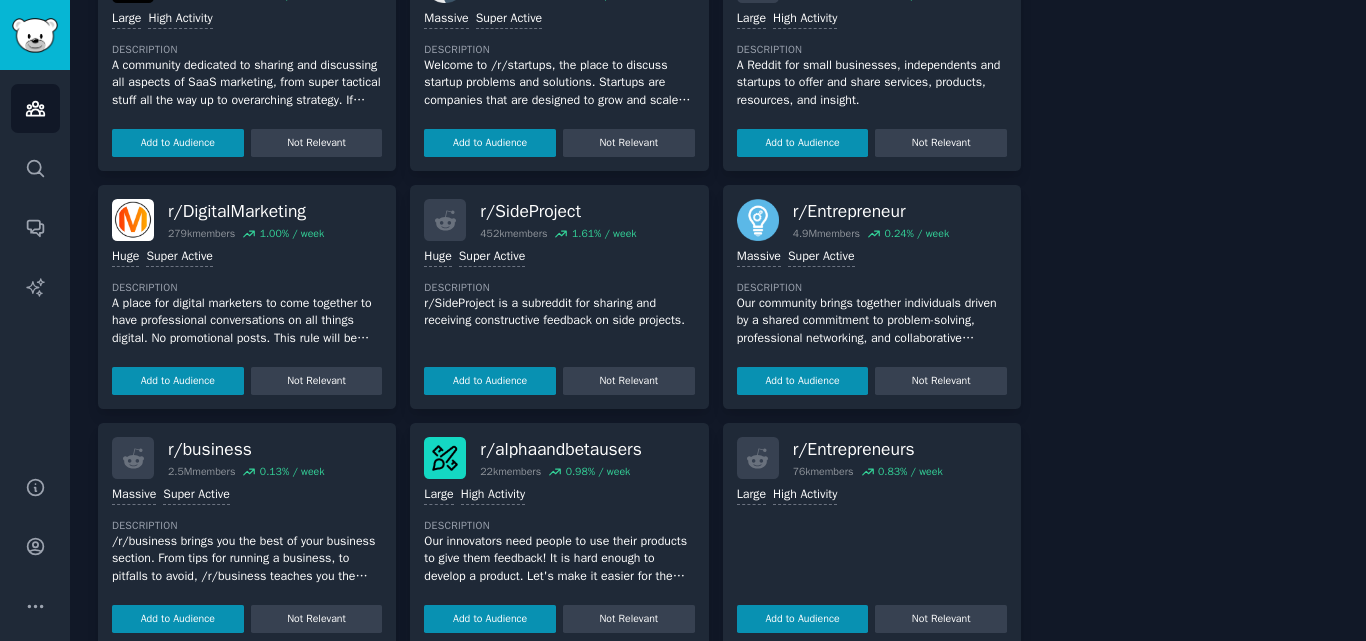 scroll, scrollTop: 618, scrollLeft: 0, axis: vertical 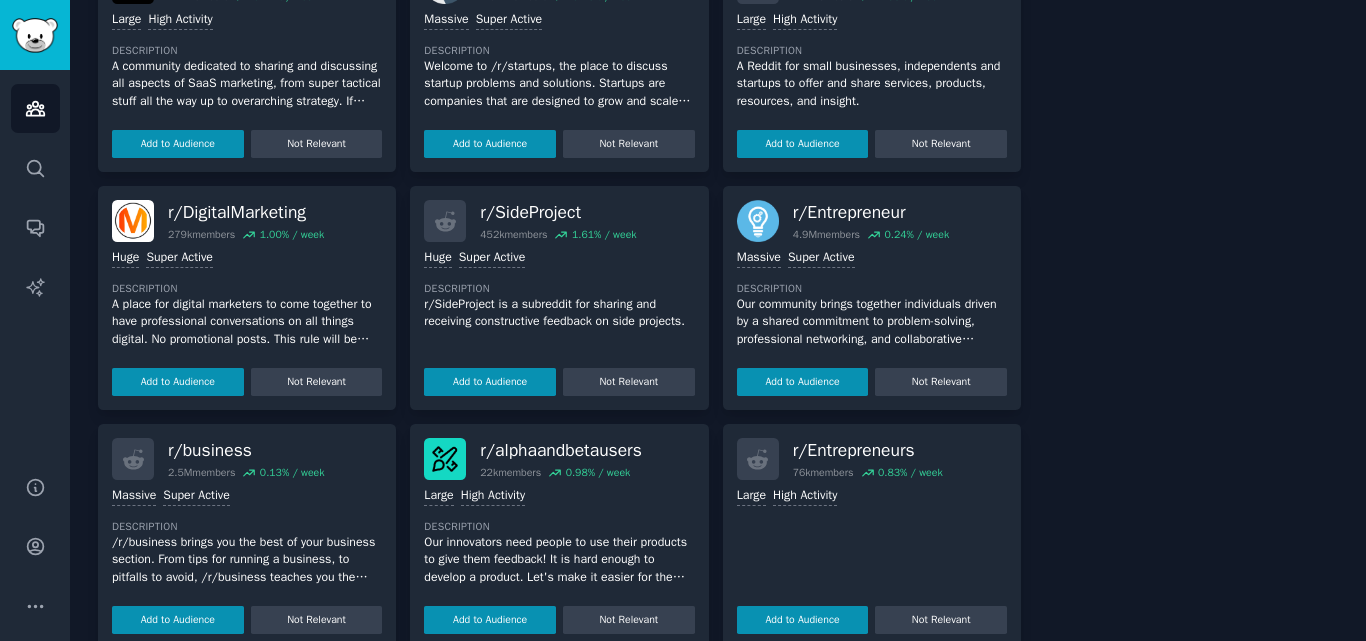 click on "About this audience Curated Audience [NUMBER]k Members ↑ [PERCENTAGE] / month Age Size Activity Growth Reach Reddit Avg SaaS founders" at bounding box center (1193, 191) 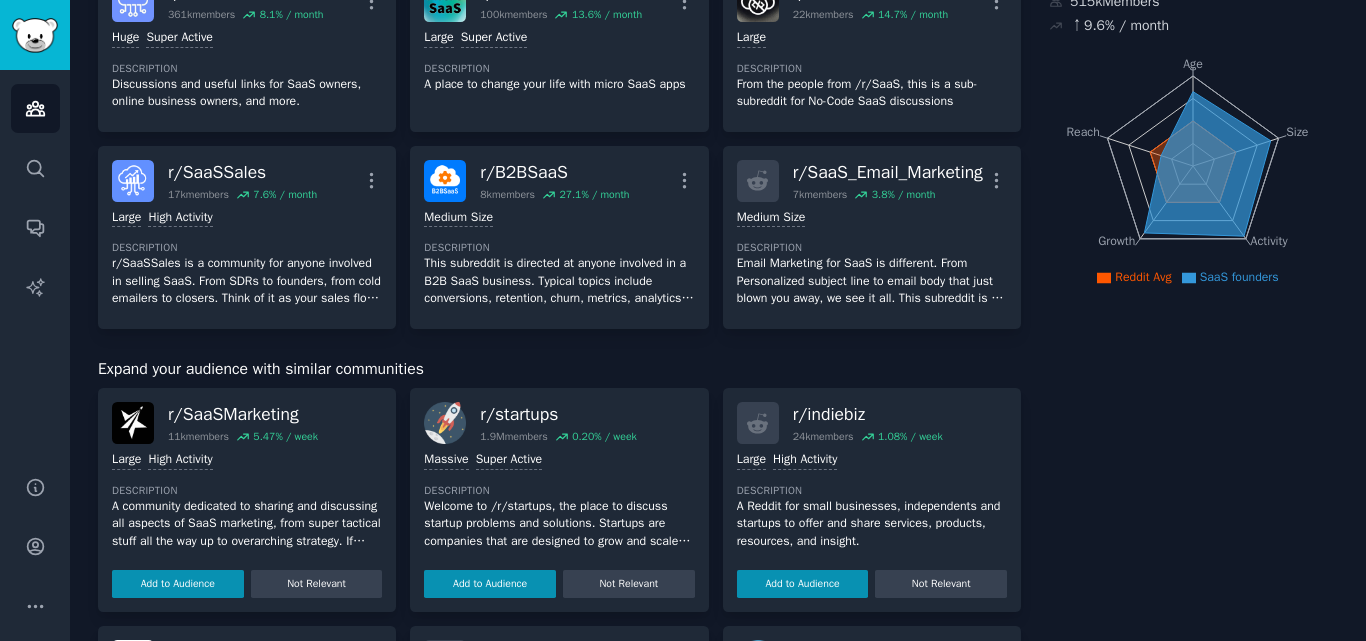 scroll, scrollTop: 0, scrollLeft: 0, axis: both 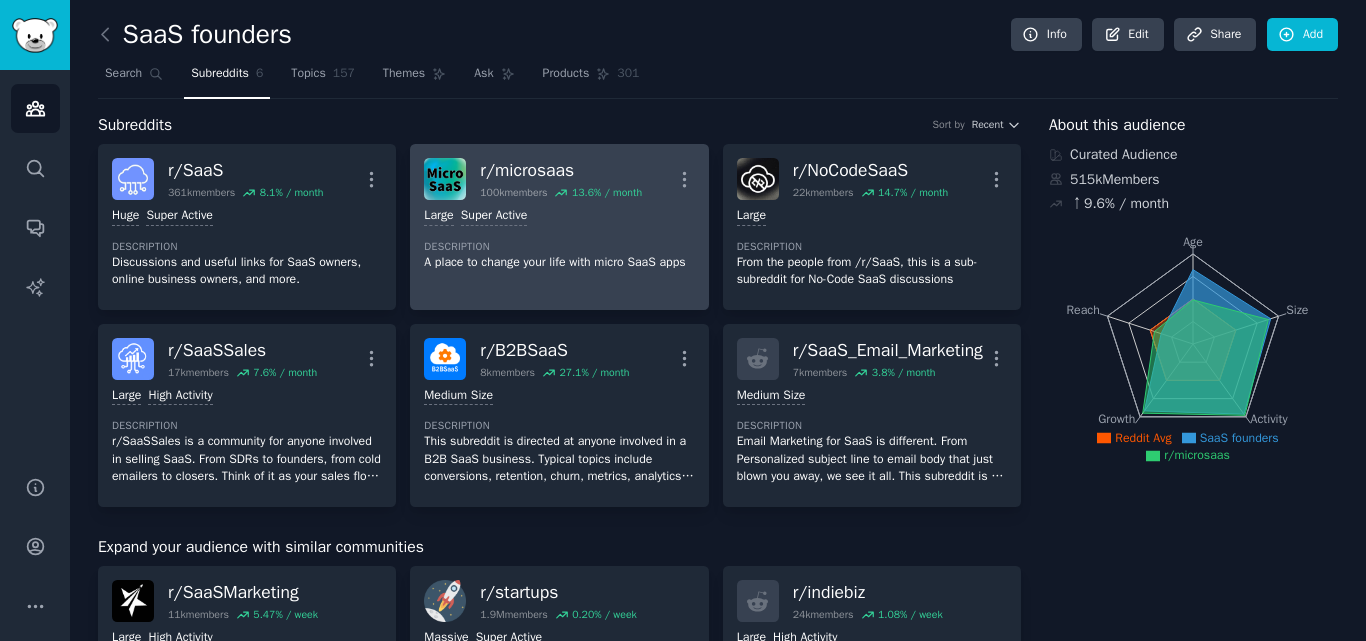 click on "r/ microsaas" at bounding box center [561, 170] 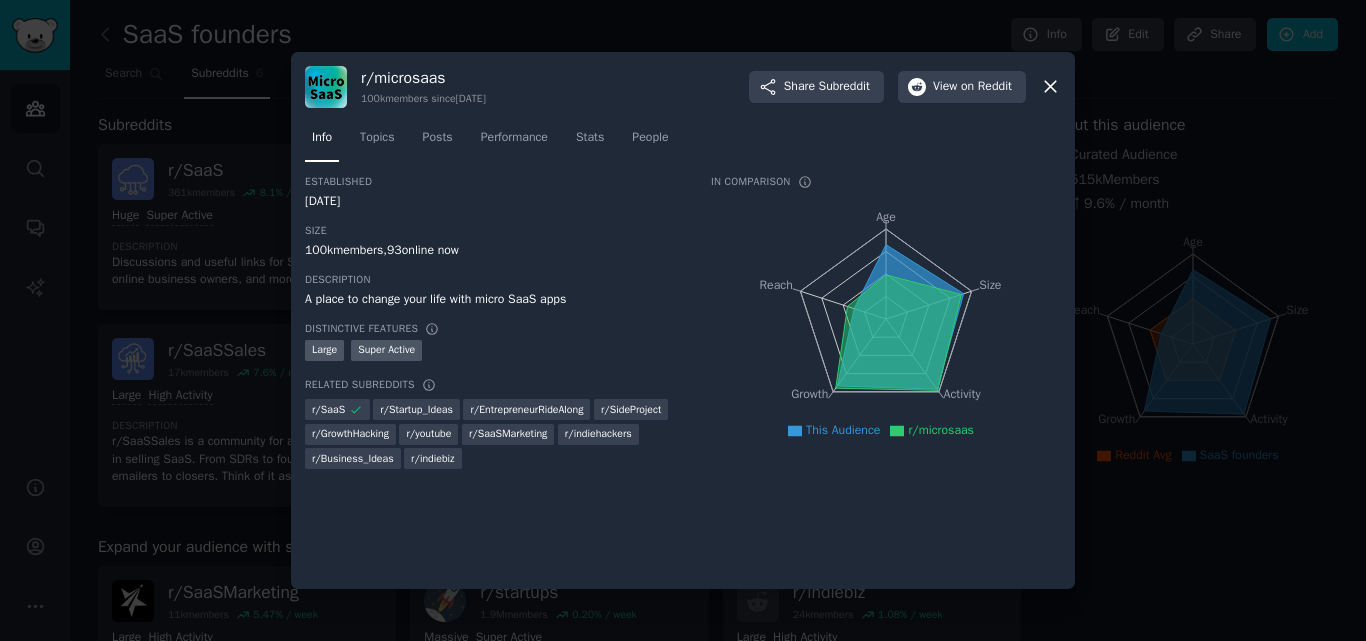 click at bounding box center (683, 320) 